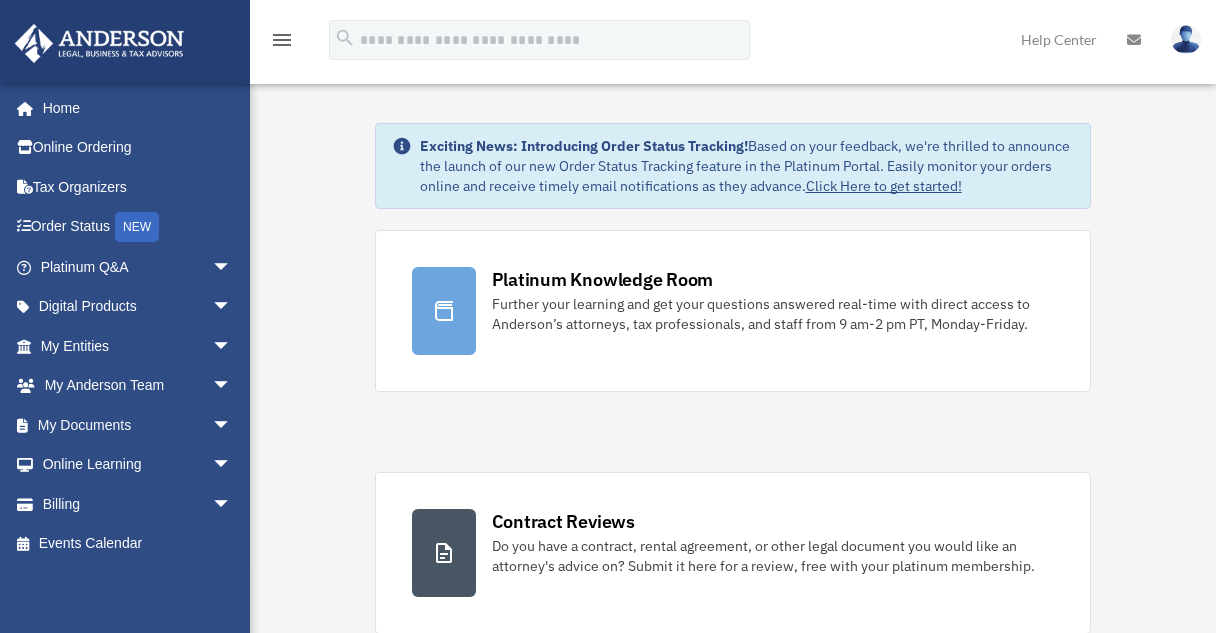 scroll, scrollTop: 0, scrollLeft: 0, axis: both 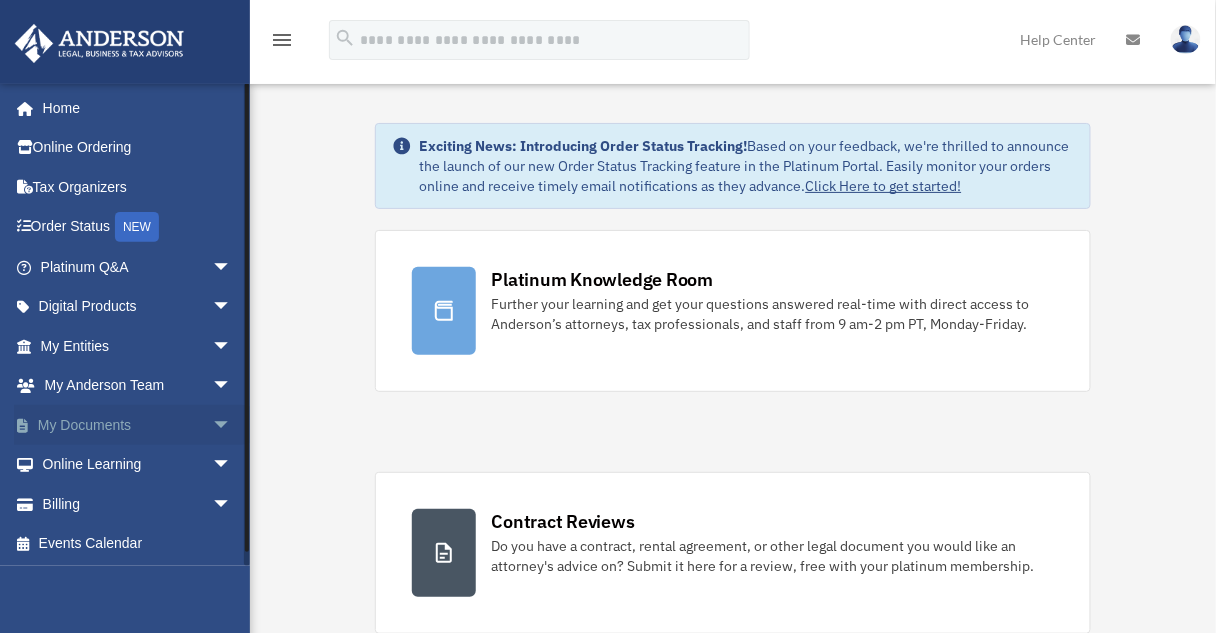 drag, startPoint x: 0, startPoint y: 0, endPoint x: 89, endPoint y: 422, distance: 431.28296 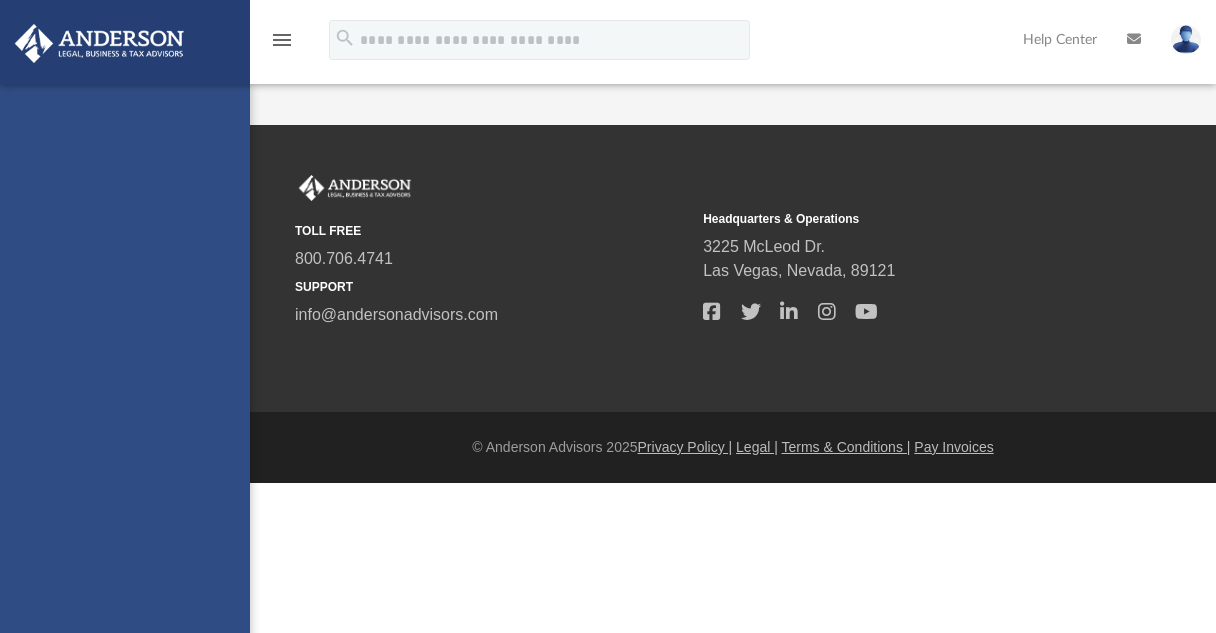 scroll, scrollTop: 0, scrollLeft: 0, axis: both 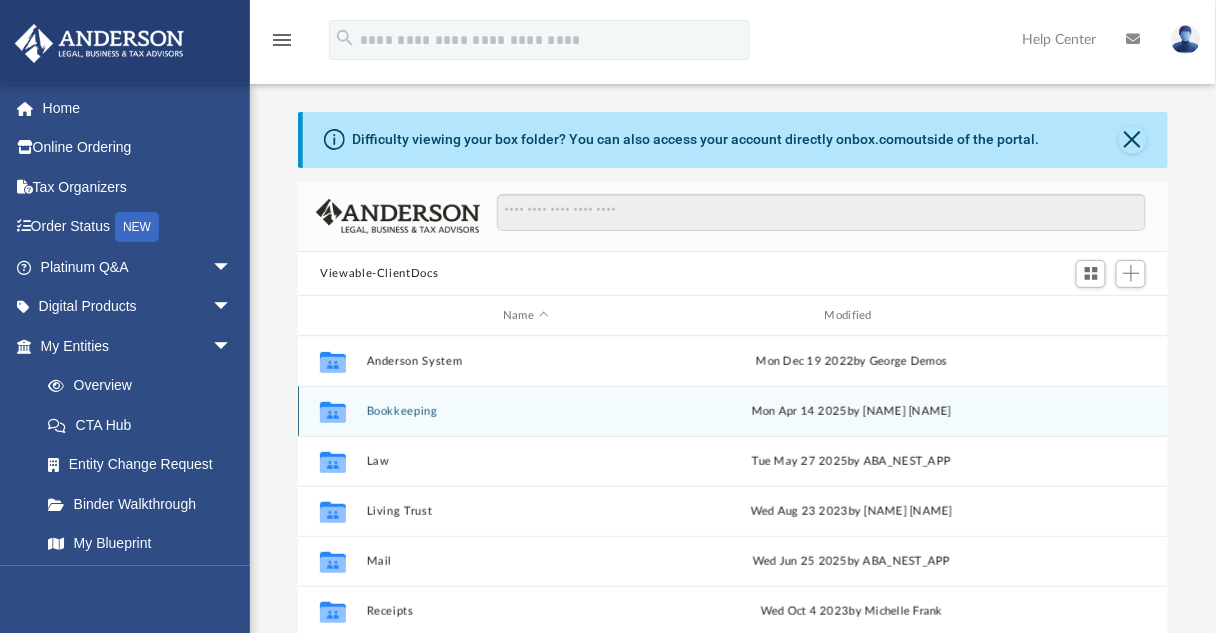 click on "Bookkeeping" at bounding box center [526, 411] 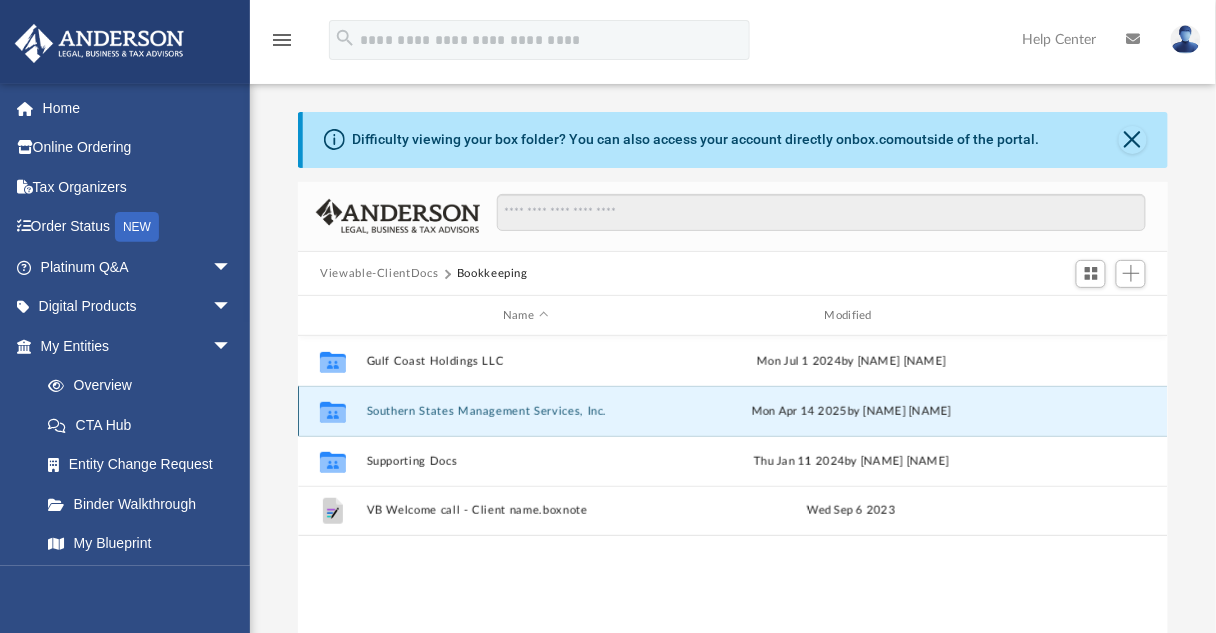 click on "Southern States Management Services, Inc." at bounding box center (526, 411) 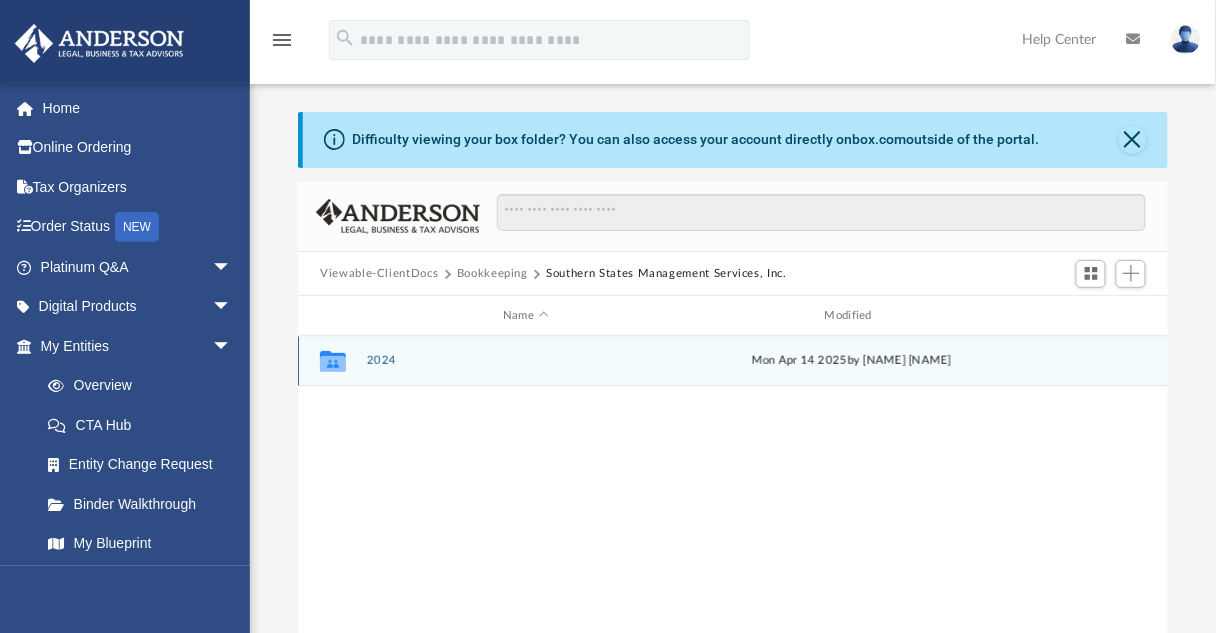 click on "2024" at bounding box center [526, 361] 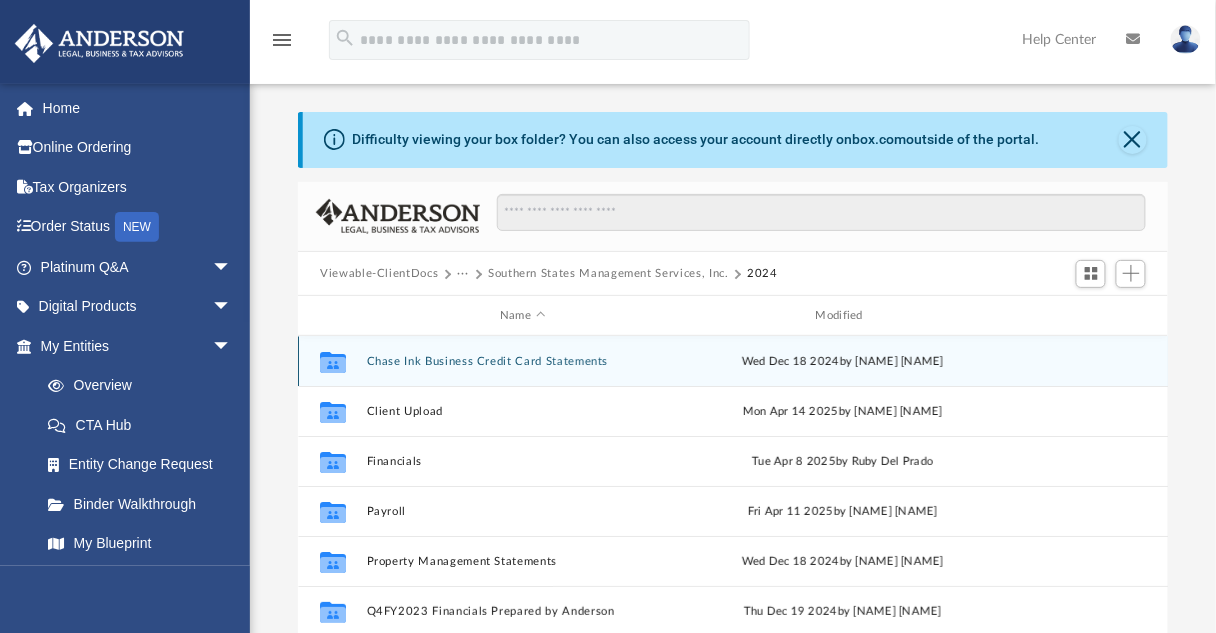 click on "Chase Ink Business Credit Card Statements" at bounding box center [523, 361] 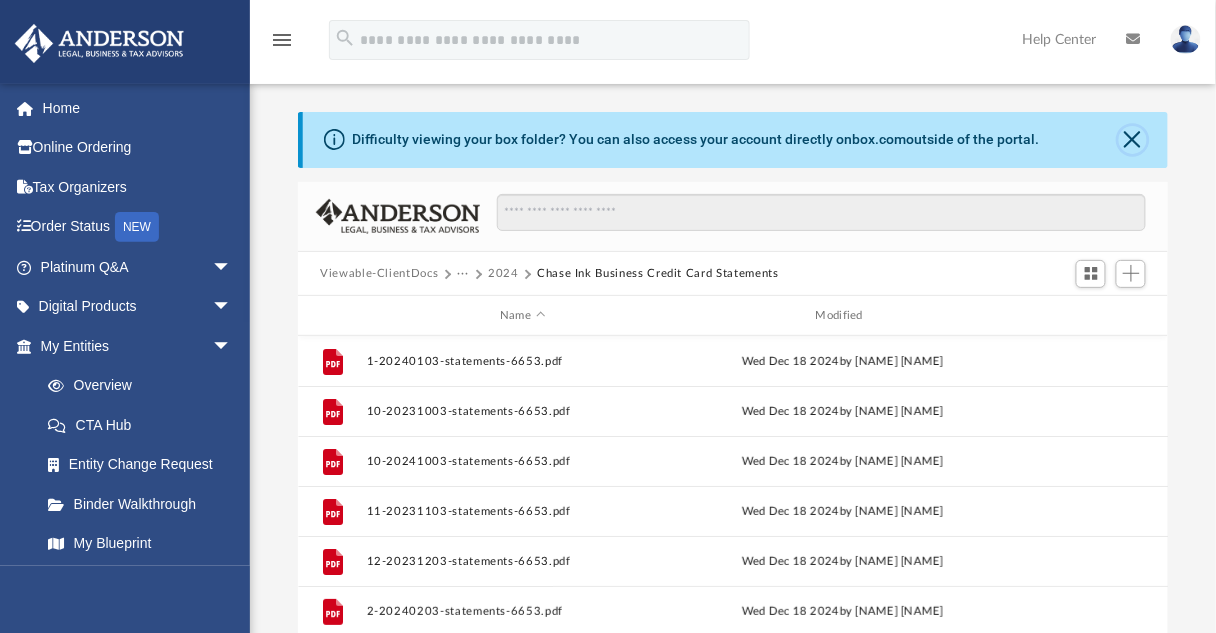 click 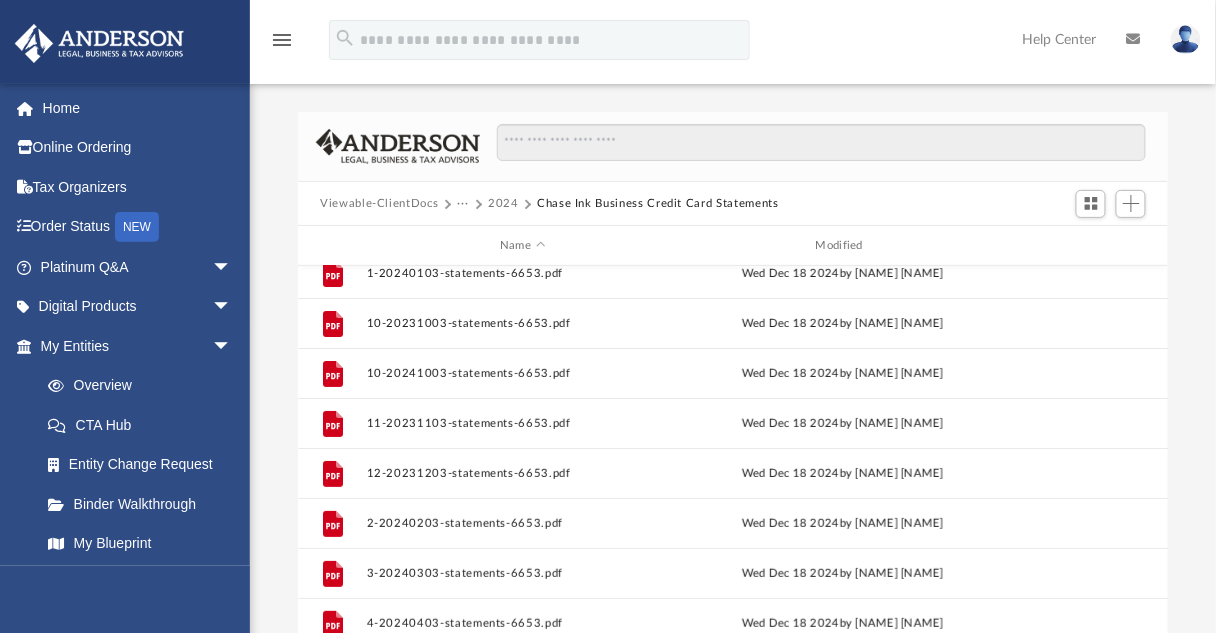 scroll, scrollTop: 0, scrollLeft: 0, axis: both 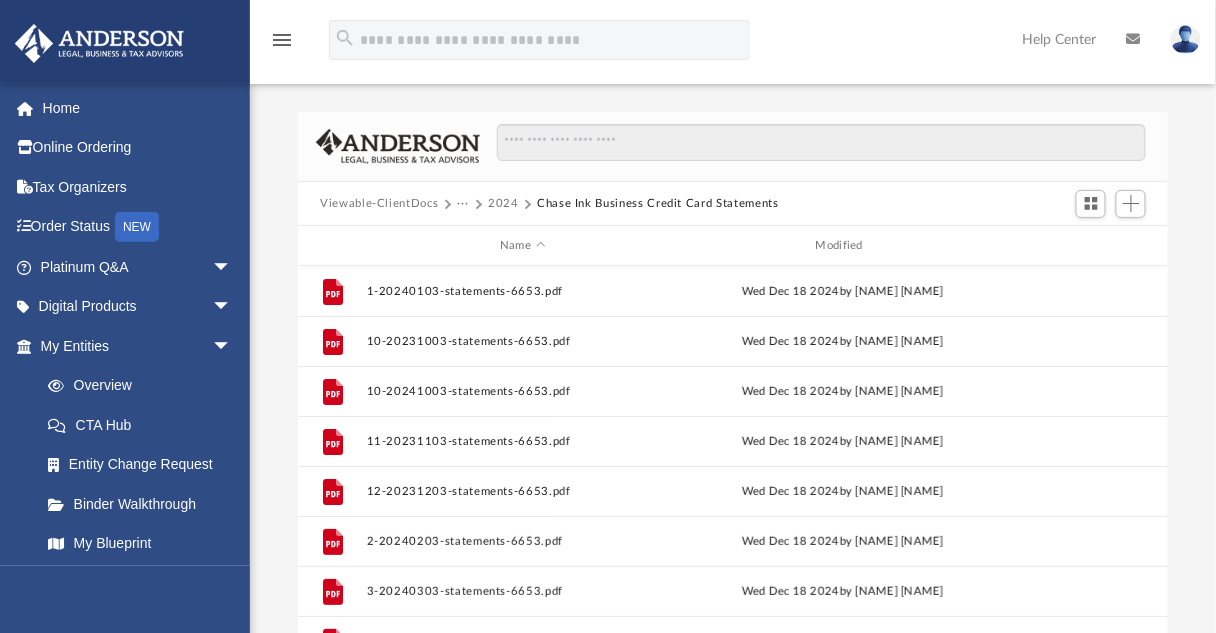 click on "2024" at bounding box center [503, 204] 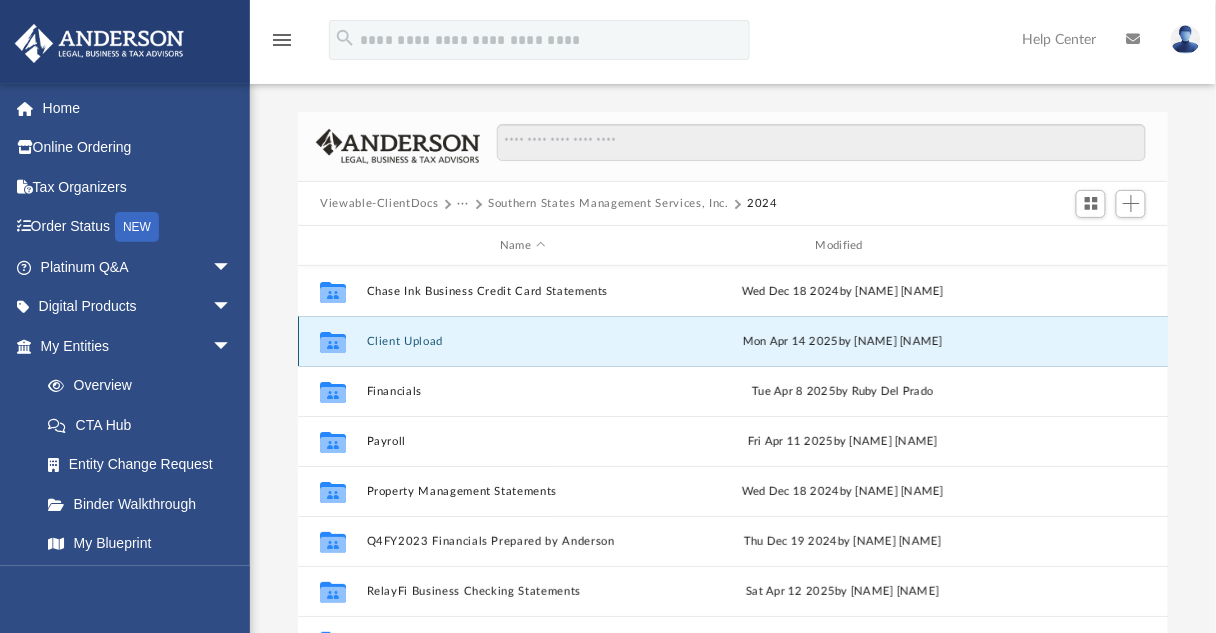 click on "Client Upload" at bounding box center [523, 341] 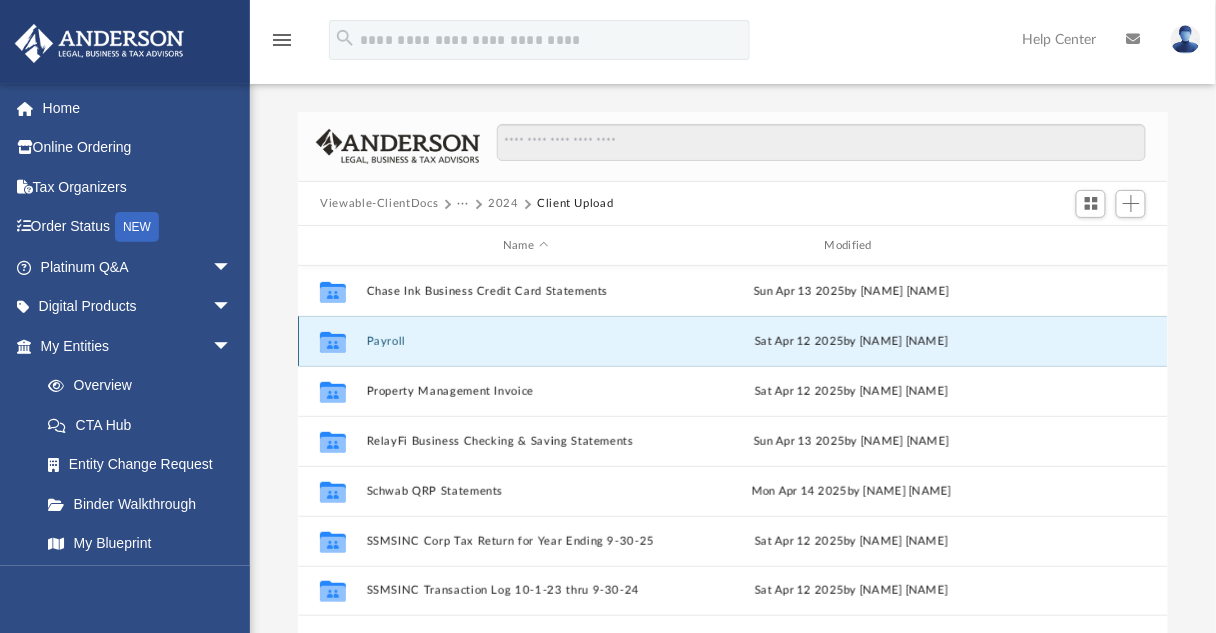 click on "Payroll" at bounding box center [526, 341] 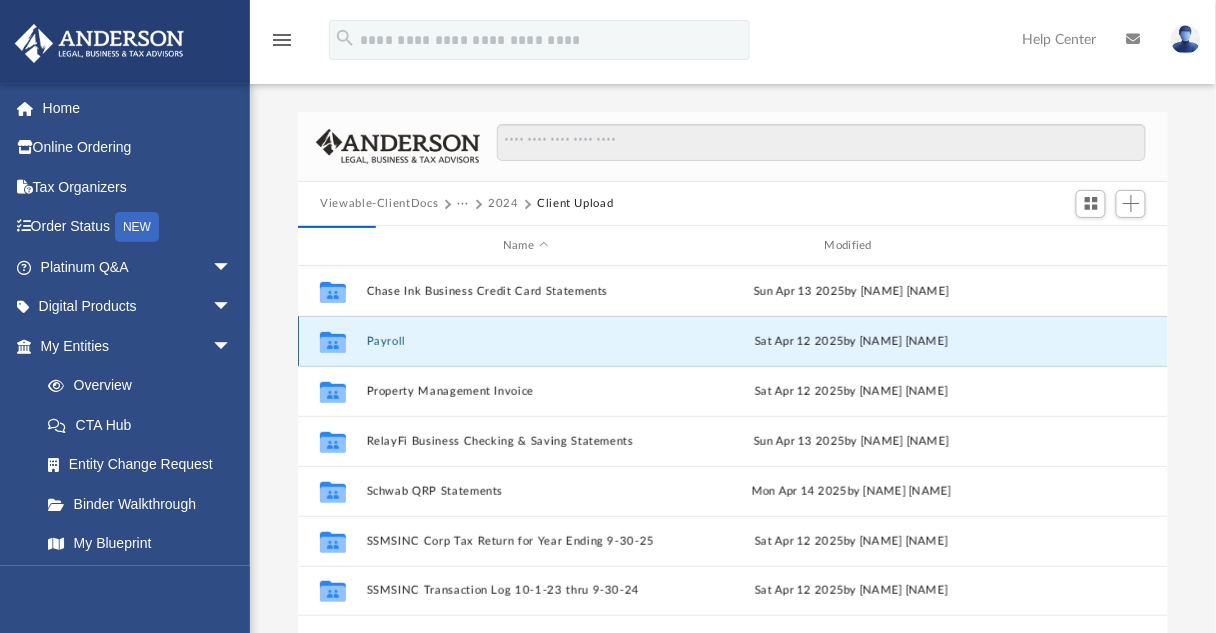 click on "Payroll" at bounding box center [526, 341] 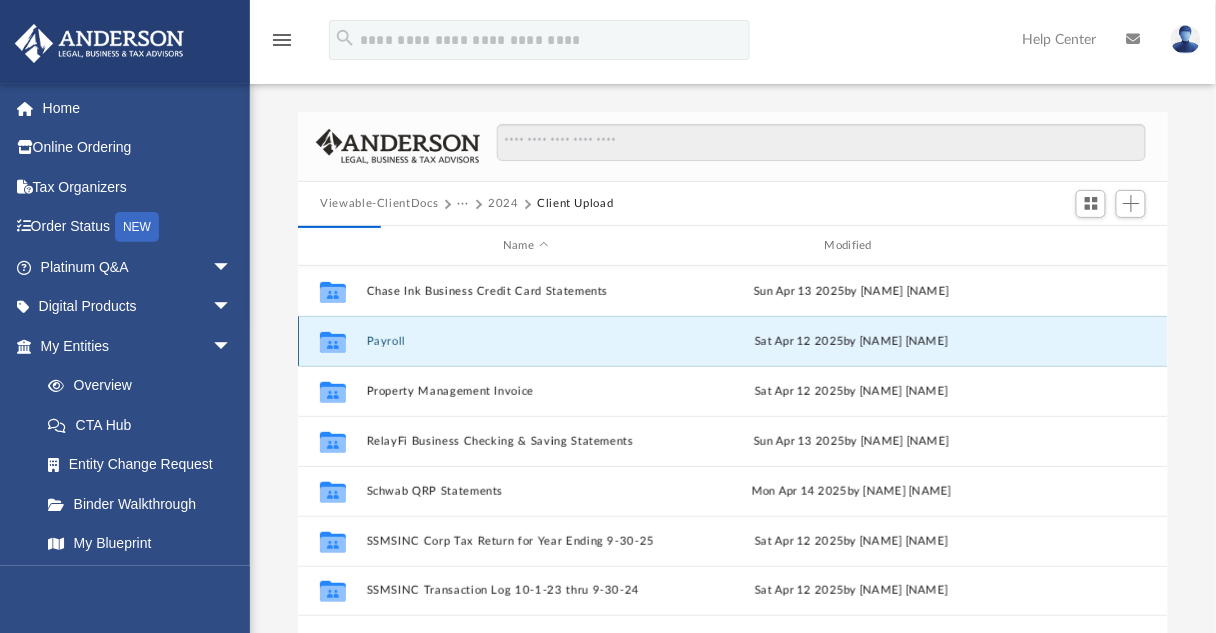 click on "Payroll" at bounding box center (526, 341) 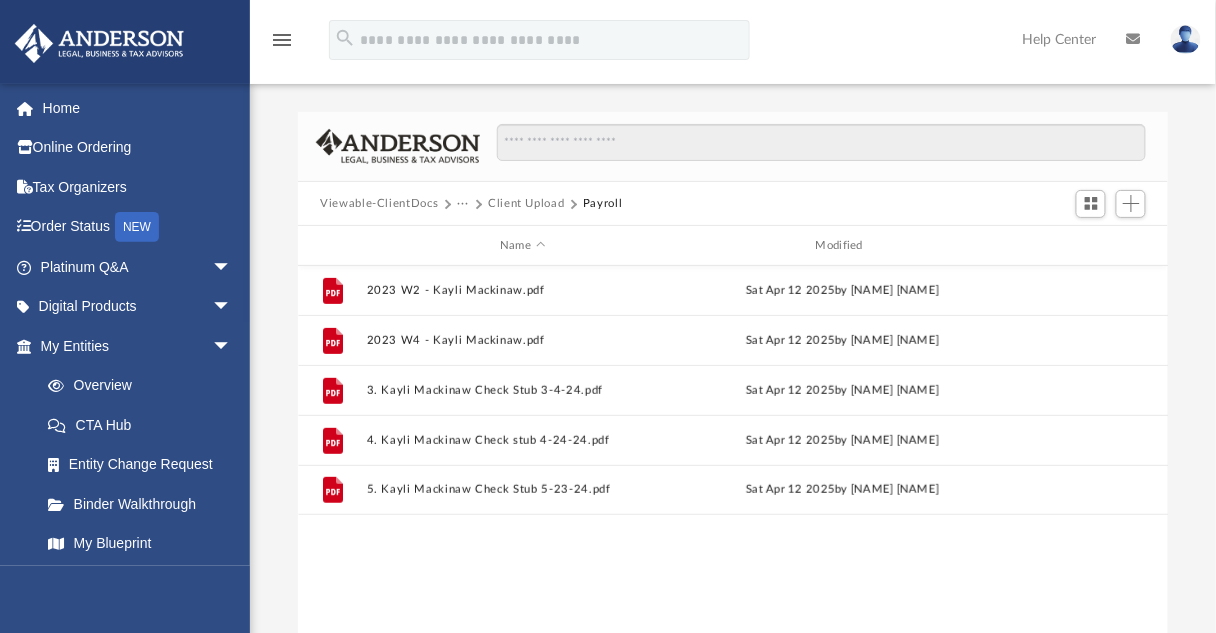 scroll, scrollTop: 0, scrollLeft: 0, axis: both 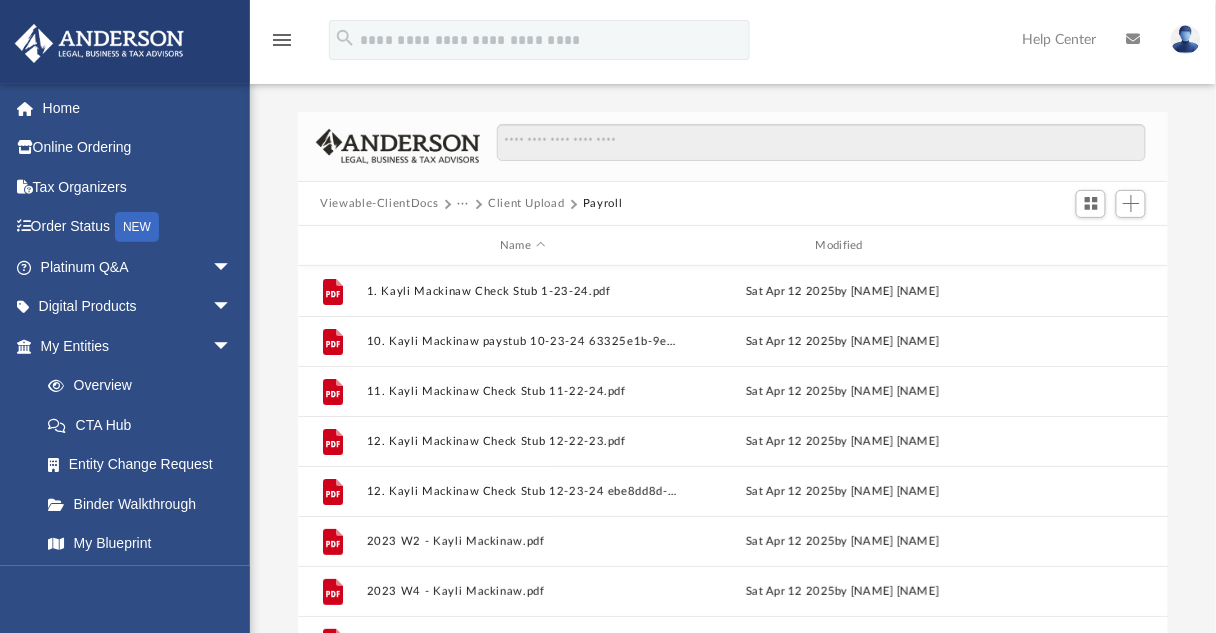 click on "Client Upload" at bounding box center (526, 204) 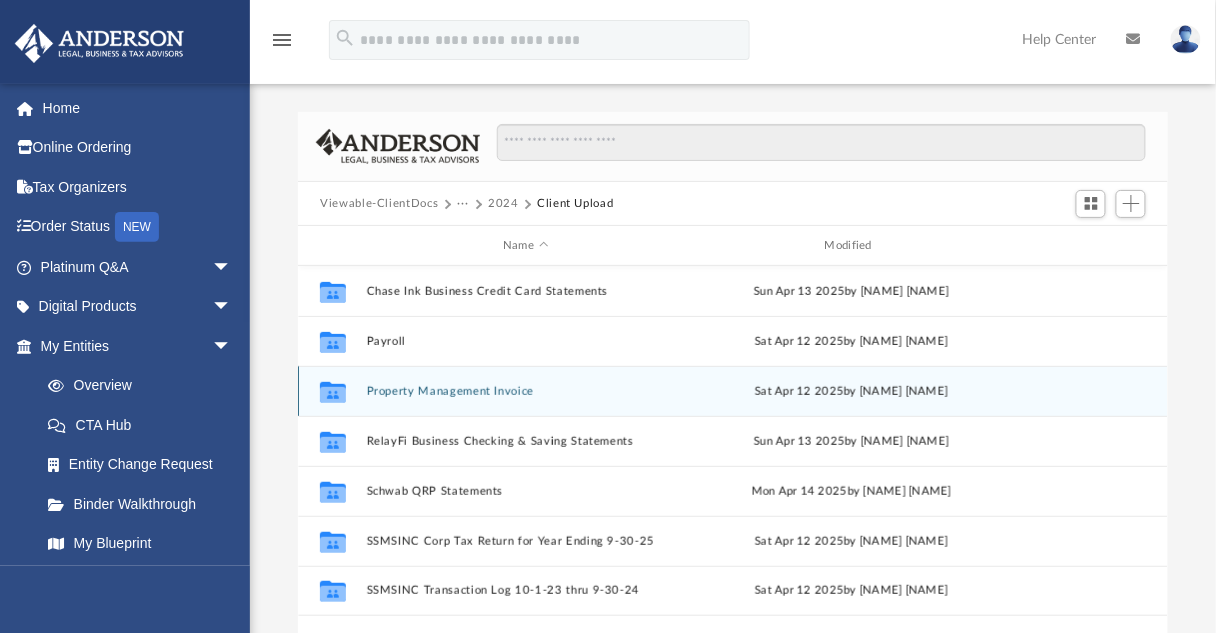 click on "Property Management Invoice" at bounding box center [526, 391] 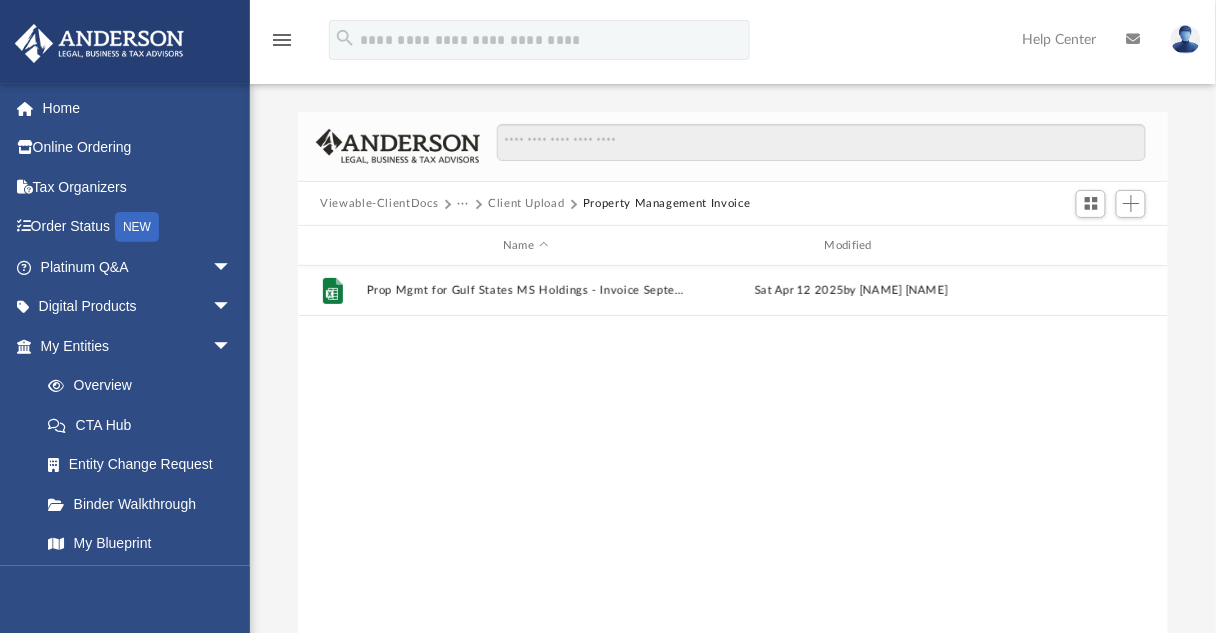 click on "Client Upload" at bounding box center (526, 204) 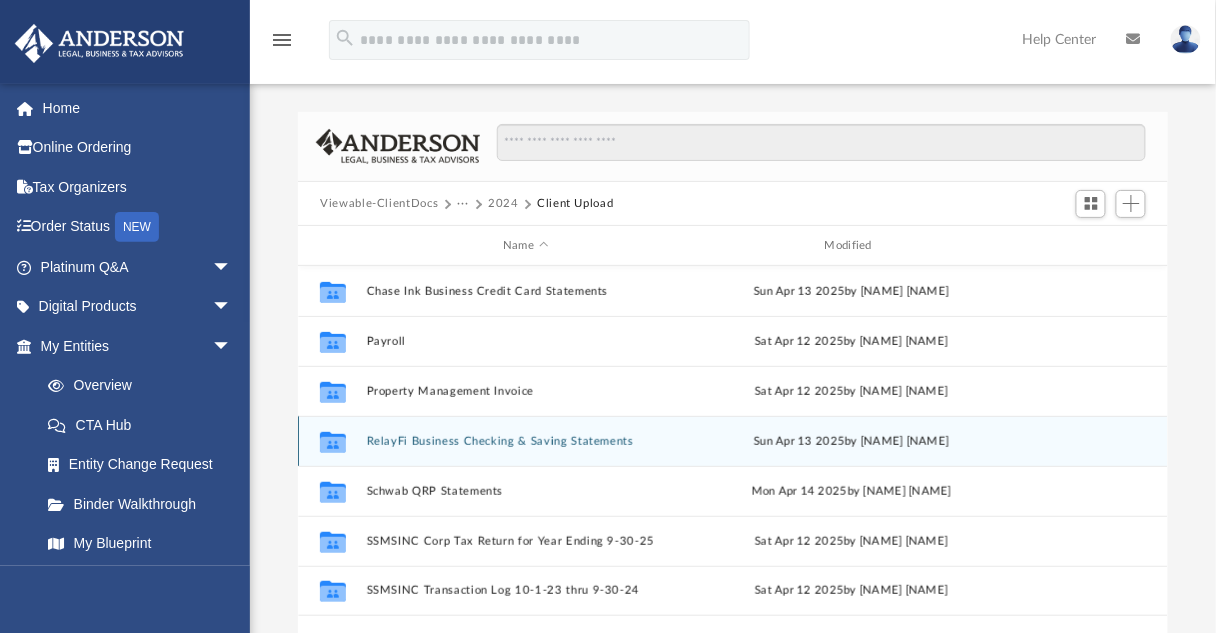 click on "Collaborated Folder RelayFi Business Checking & Saving Statements Sun Apr 13 2025  by Scott Mackinaw" at bounding box center [733, 441] 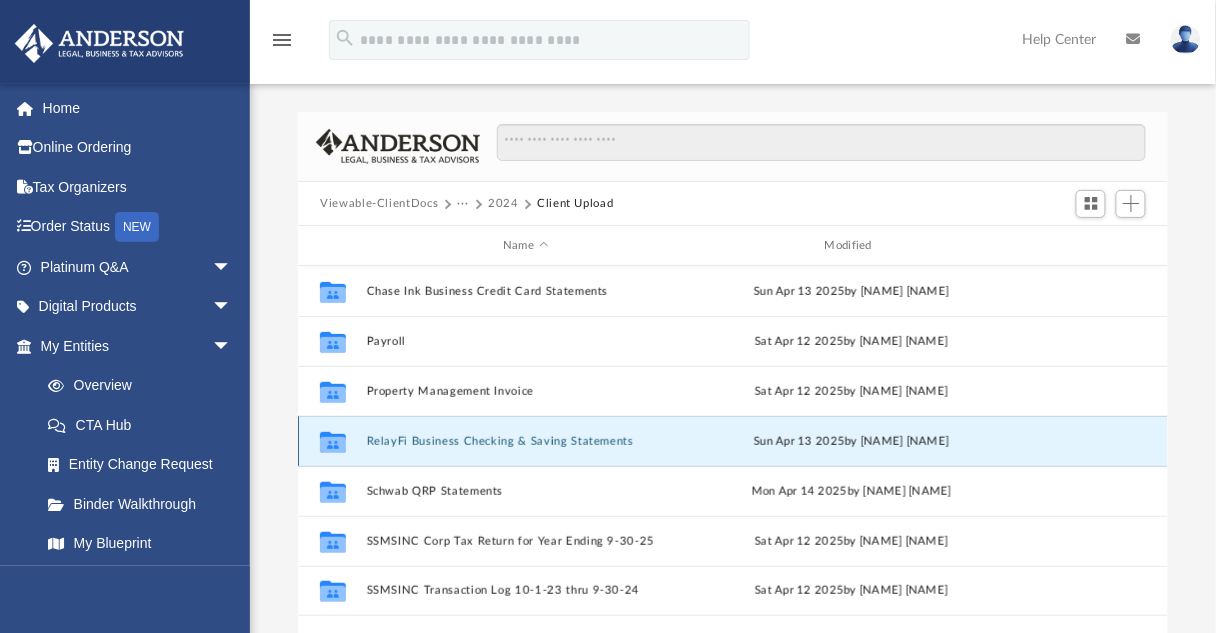 click on "RelayFi Business Checking & Saving Statements" at bounding box center (526, 441) 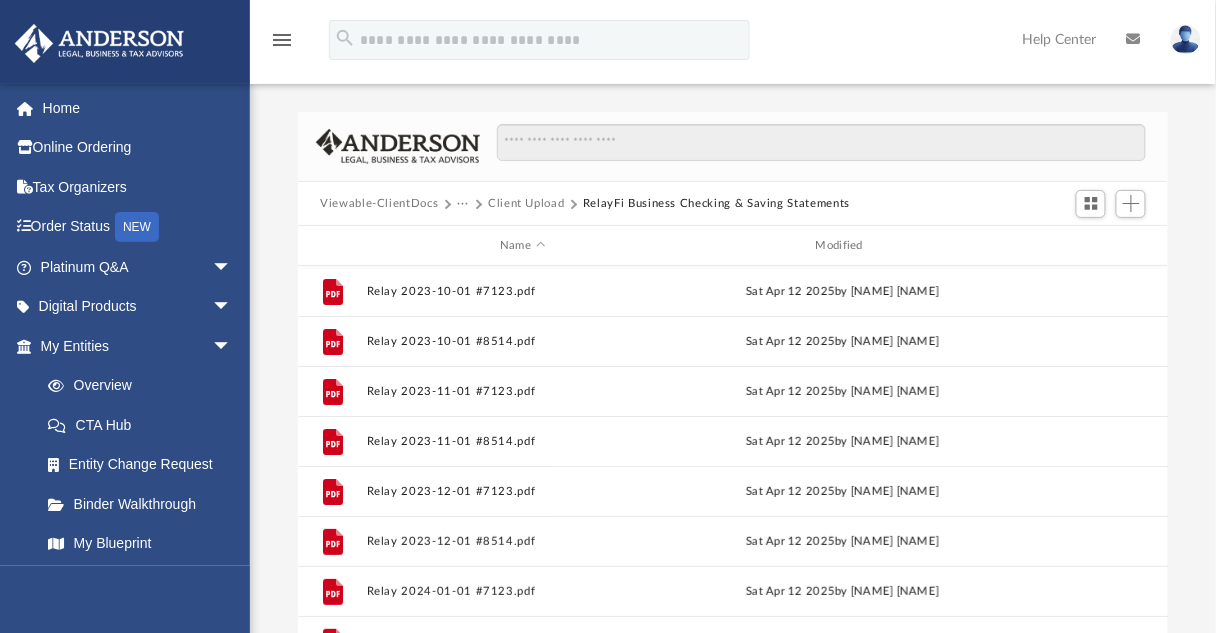 click on "Client Upload" at bounding box center (526, 204) 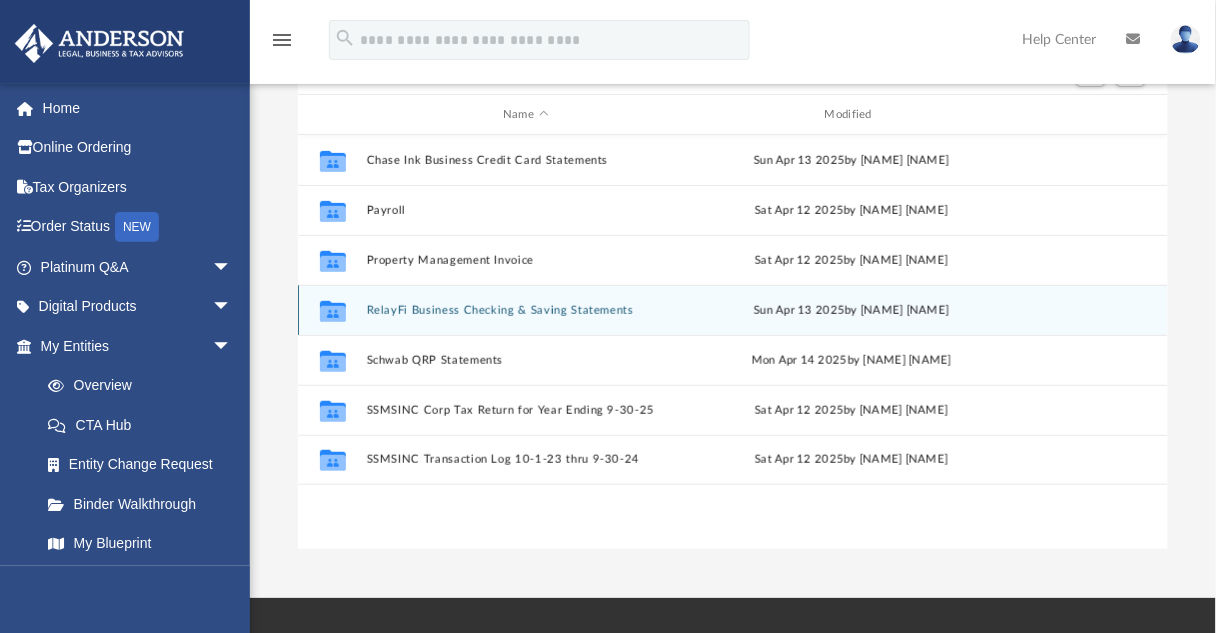 scroll, scrollTop: 133, scrollLeft: 0, axis: vertical 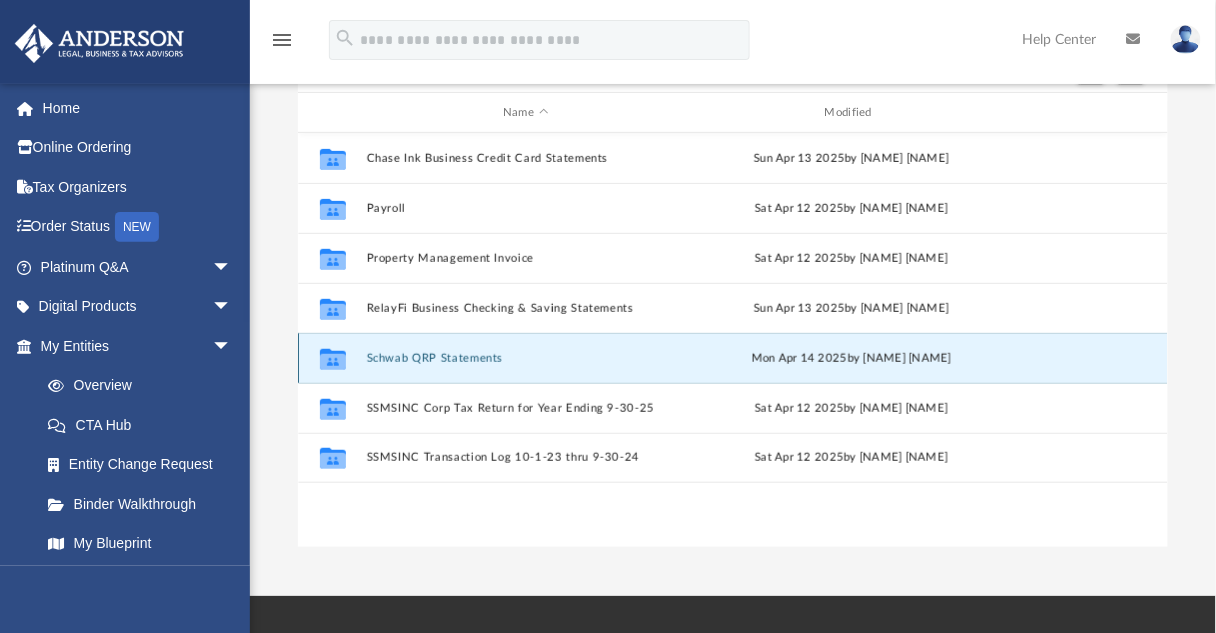 click on "Schwab QRP Statements" at bounding box center [526, 358] 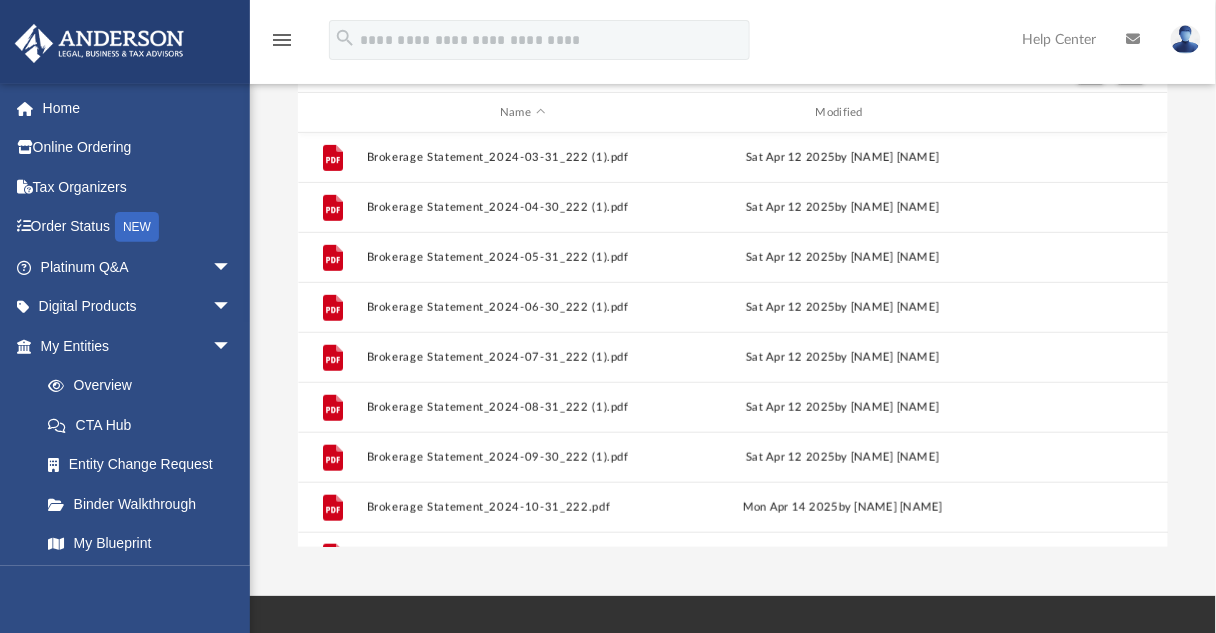 scroll, scrollTop: 0, scrollLeft: 0, axis: both 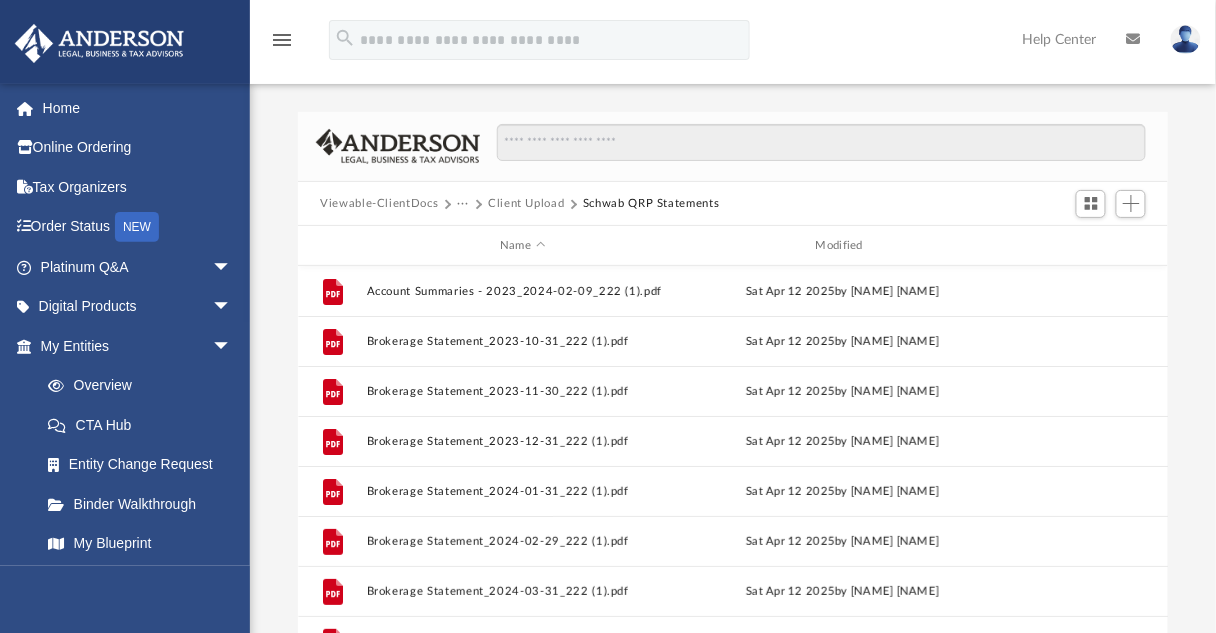 click on "Client Upload" at bounding box center [526, 204] 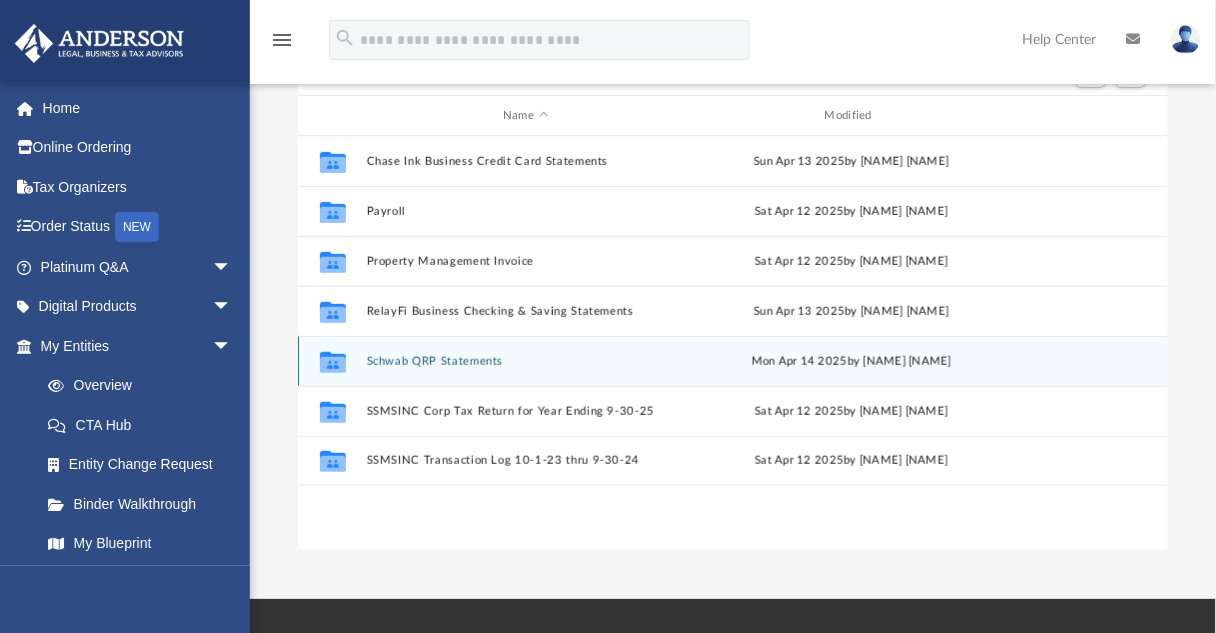 scroll, scrollTop: 133, scrollLeft: 0, axis: vertical 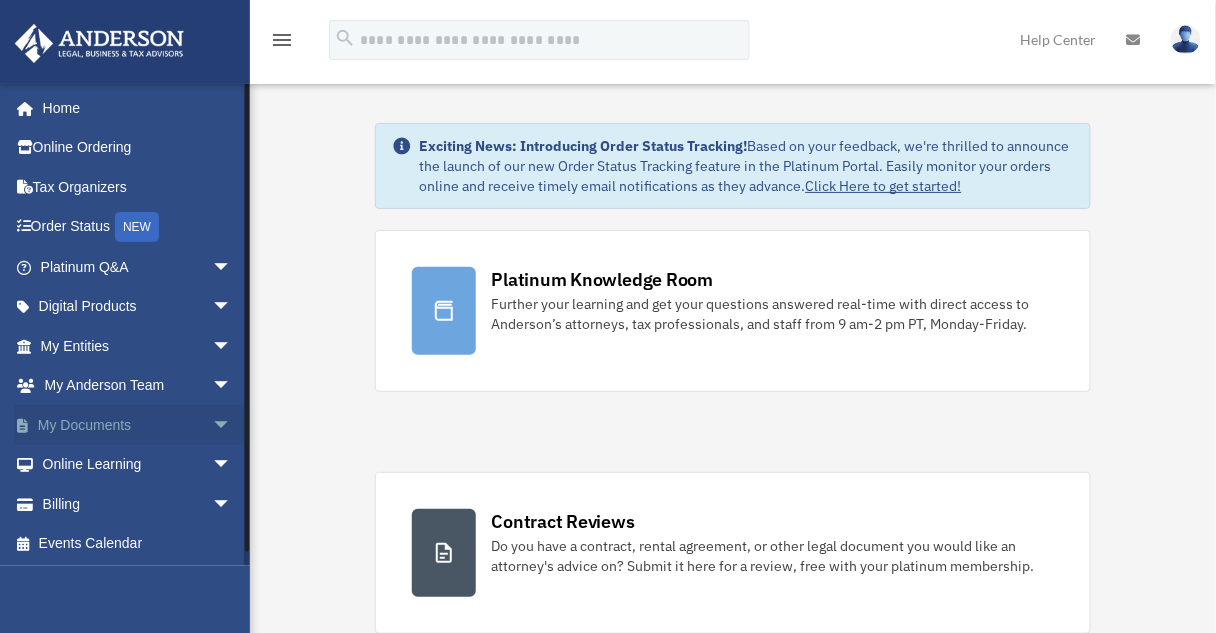 click on "My Documents arrow_drop_down" at bounding box center [138, 425] 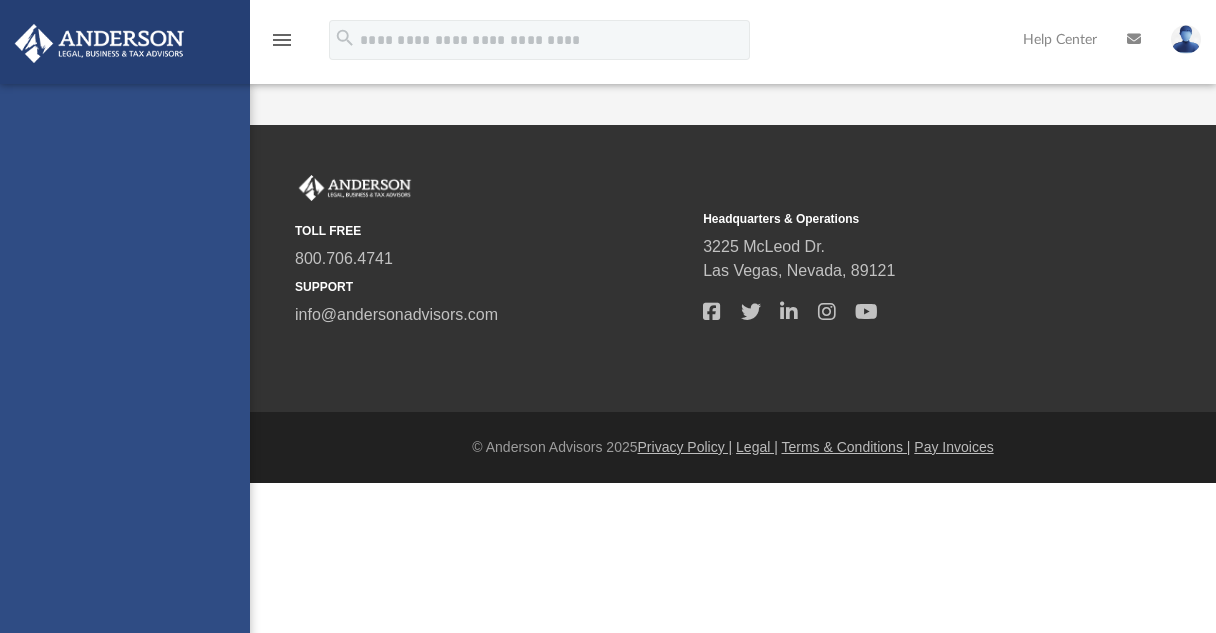 scroll, scrollTop: 0, scrollLeft: 0, axis: both 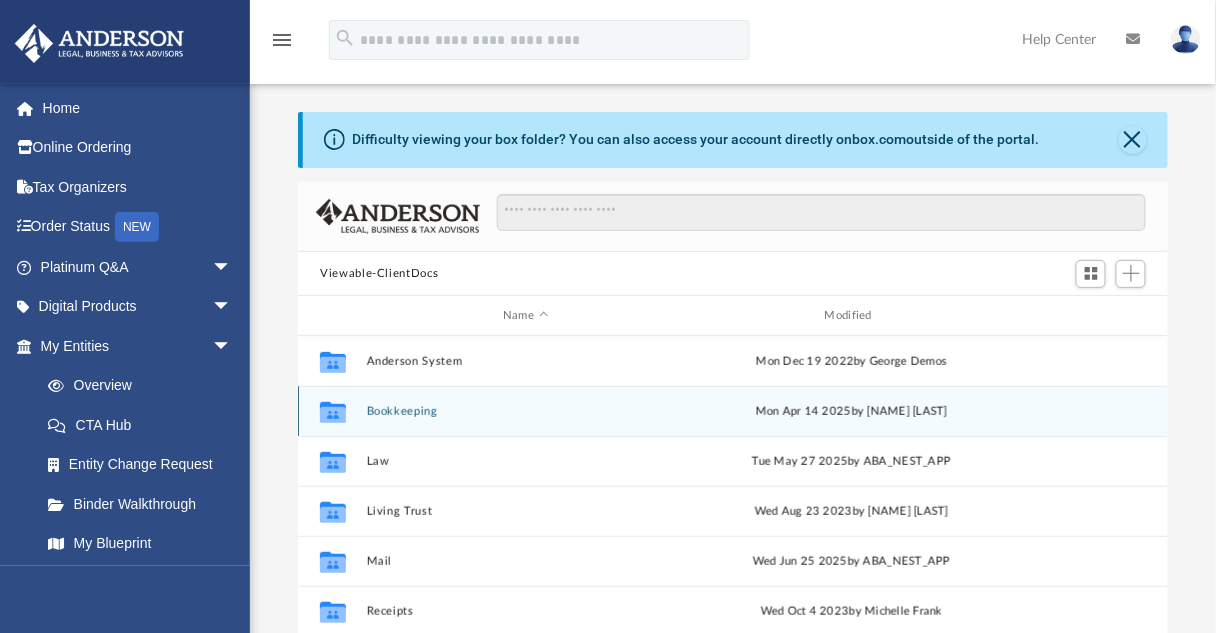 click on "Bookkeeping" at bounding box center (526, 411) 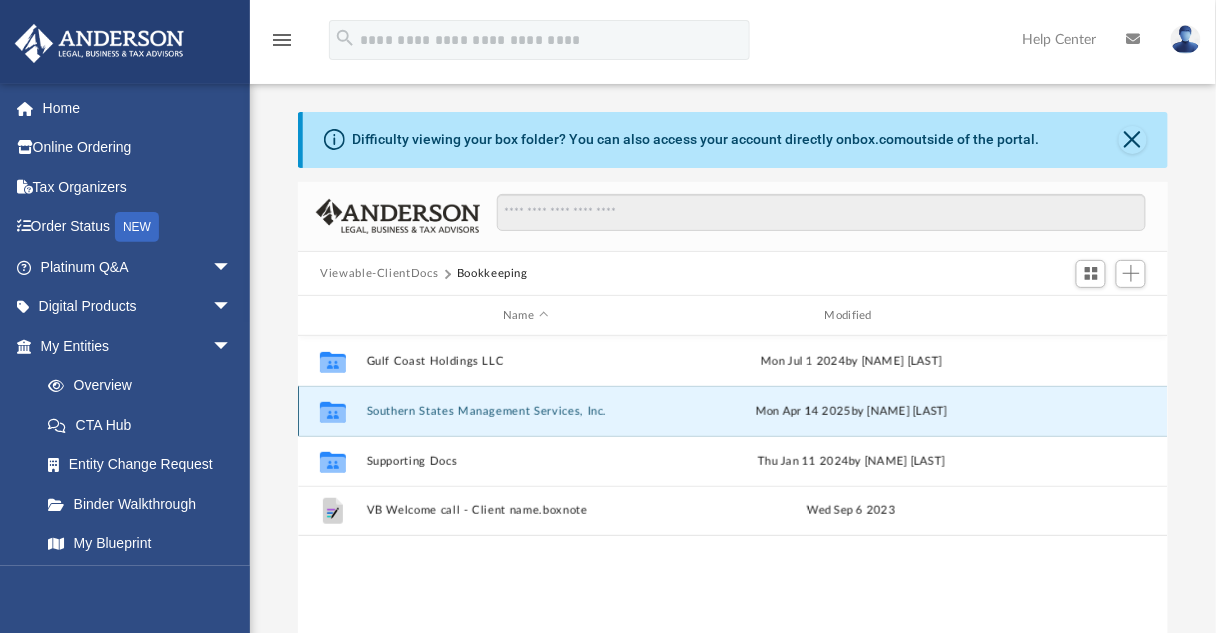 click on "Southern States Management Services, Inc." at bounding box center (526, 411) 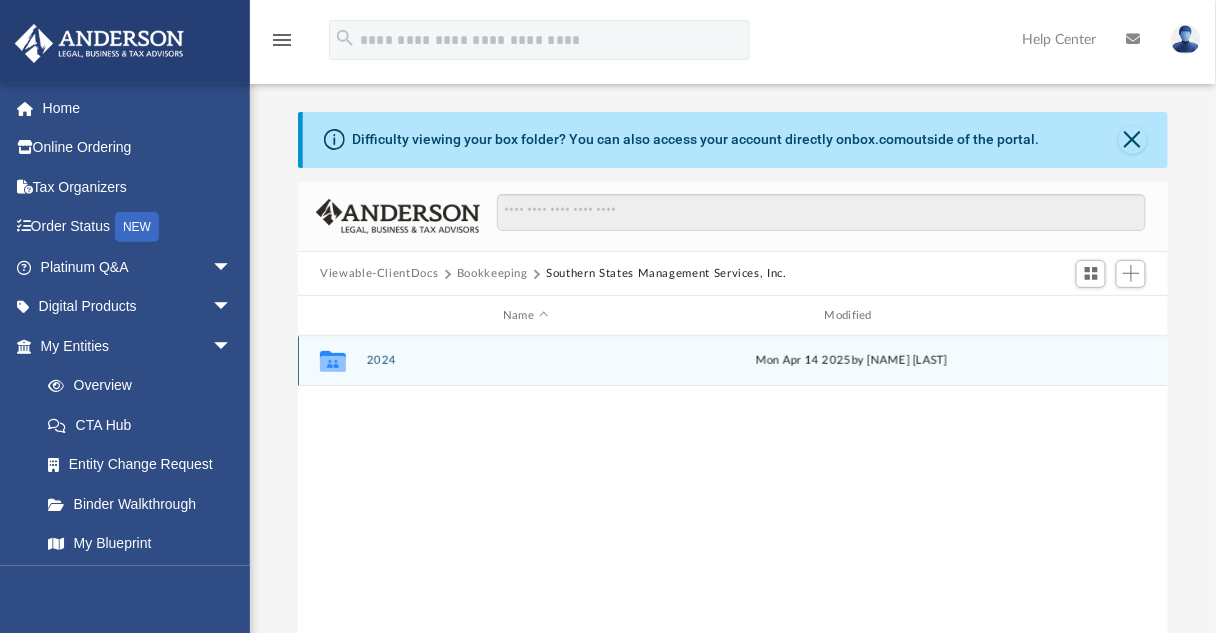 click on "2024" at bounding box center (526, 361) 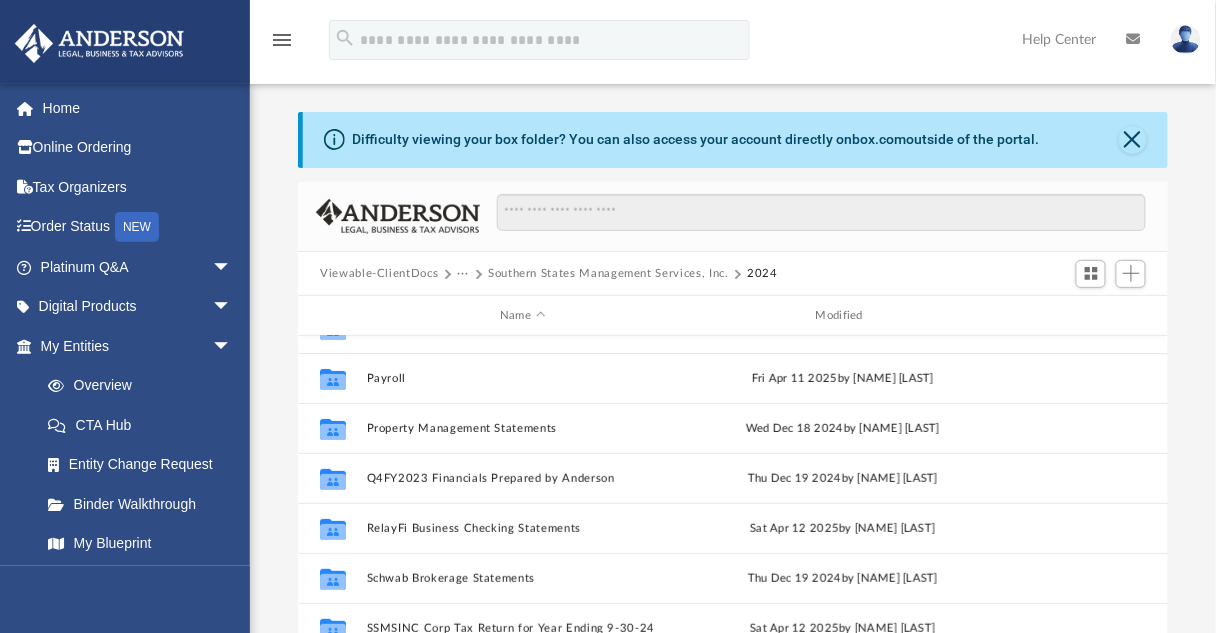 scroll, scrollTop: 184, scrollLeft: 0, axis: vertical 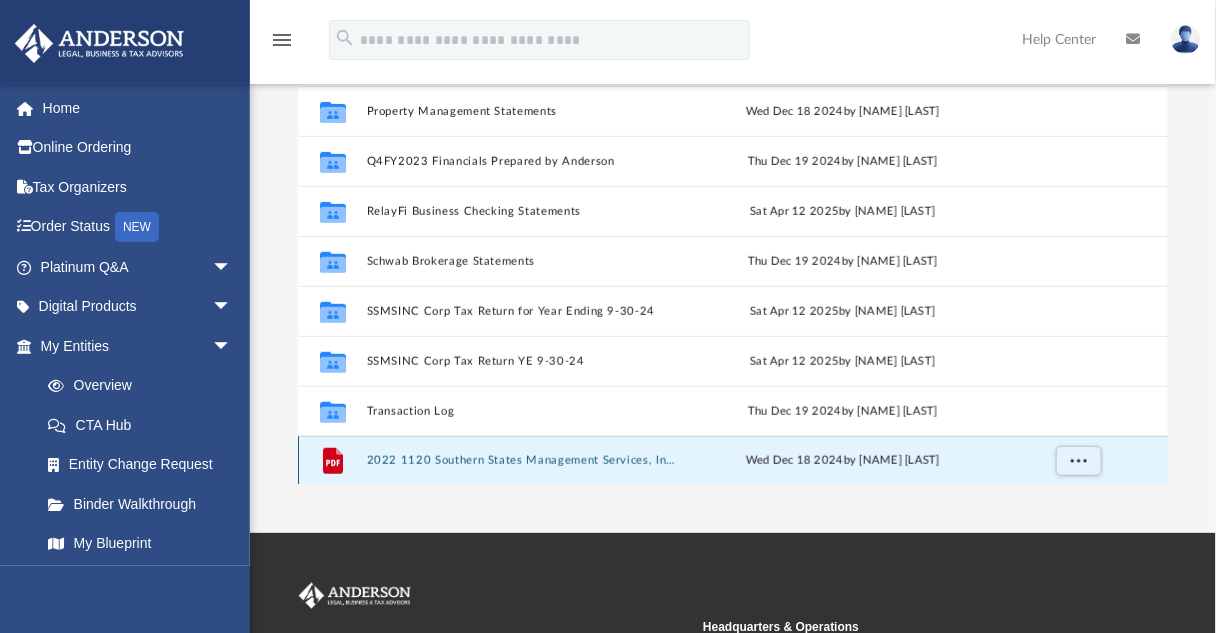 click on "2022 1120 Southern States Management Services, Inc - Completed Copy.pdf" at bounding box center (523, 461) 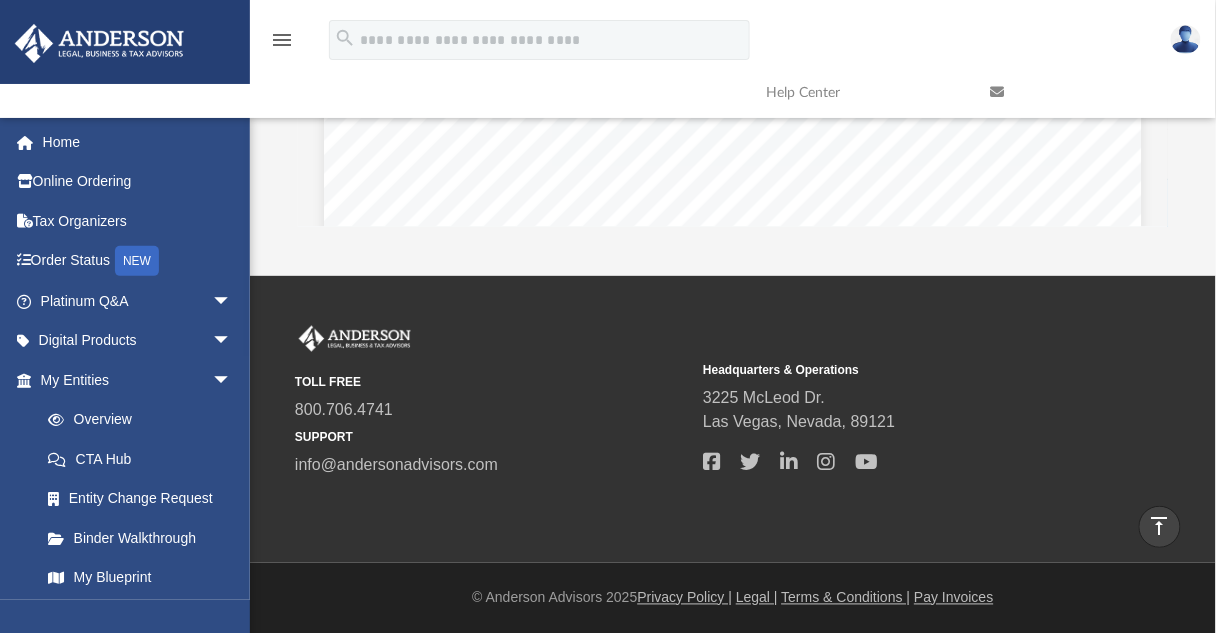 scroll, scrollTop: 257, scrollLeft: 0, axis: vertical 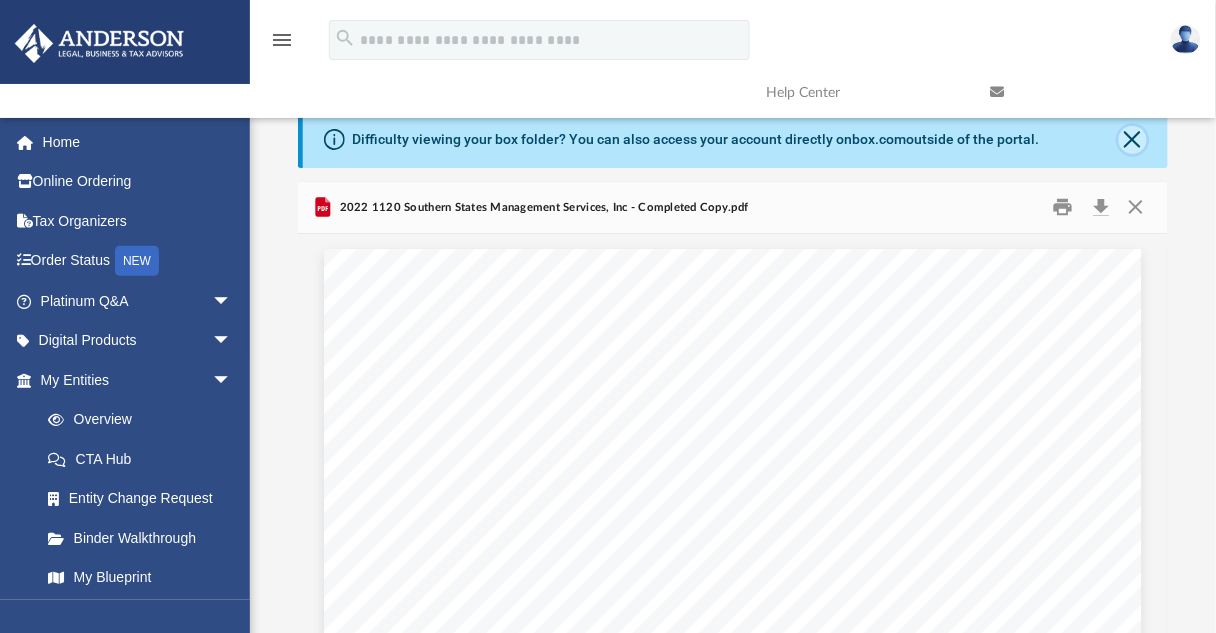 click 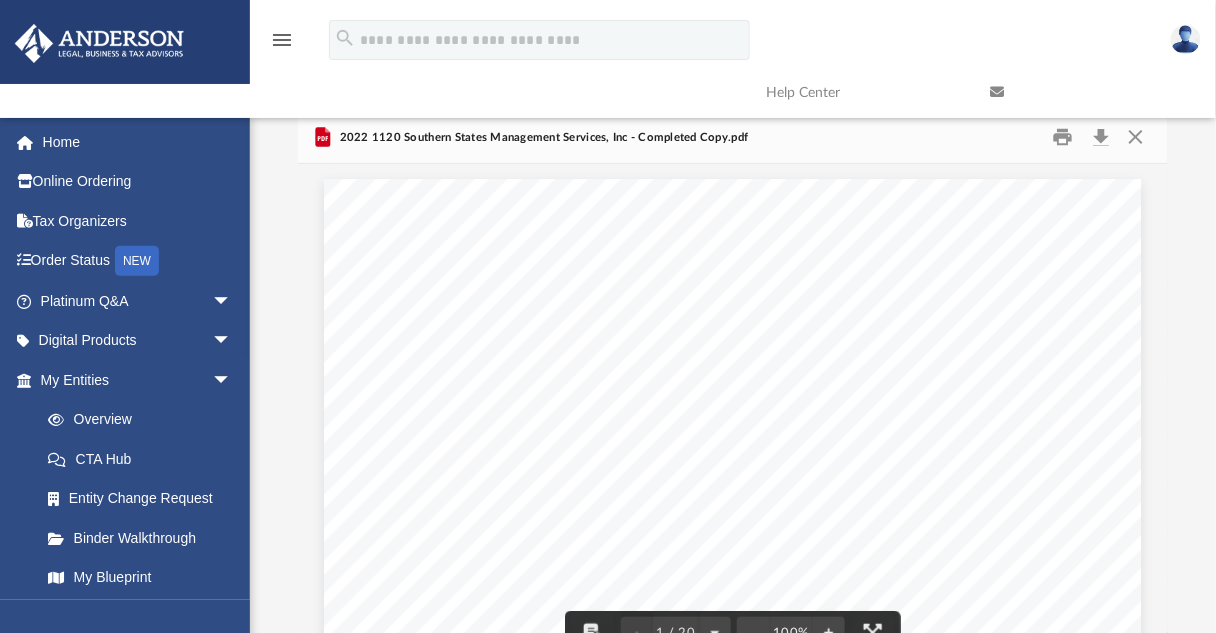 click on "Difficulty viewing your box folder? You can also access your account directly on  box.com  outside of the portal.  No Client Folder Found - Please contact   your team   for assistance.  Viewable-ClientDocs ··· Southern States Management Services, Inc. 2024 Name    Modified    Collaborated Folder Financials Tue Apr 8 2025  by [NAME] [LAST] Collaborated Folder Payroll Fri Apr 11 2025  by [NAME] [LAST] Collaborated Folder Property Management Statements Wed Dec 18 2024  by [NAME] [LAST] Collaborated Folder Q4FY2023 Financials Prepared by Anderson Thu Dec 19 2024  by [NAME] [LAST] Collaborated Folder RelayFi Business Checking Statements Sat Apr 12 2025  by [NAME] [LAST] Collaborated Folder Schwab Brokerage Statements Thu Dec 19 2024  by [NAME] [LAST] Collaborated Folder SSMSINC Corp Tax Return for Year Ending 9-30-24 Sat Apr 12 2025  by [NAME] [LAST] Collaborated Folder SSMSINC Corp Tax Return YE 9-30-24 Sat Apr 12 2025  by [NAME] [LAST] Collaborated Folder Transaction Log Thu Dec 19 2024 File   LAW" at bounding box center (733, 396) 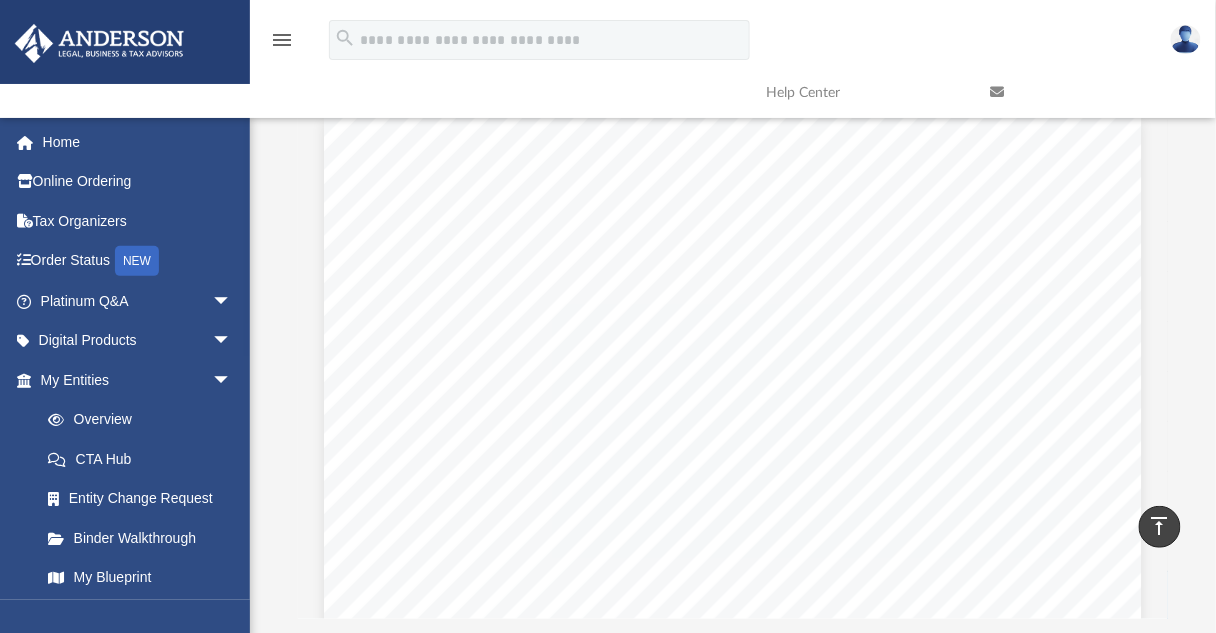 scroll, scrollTop: 0, scrollLeft: 0, axis: both 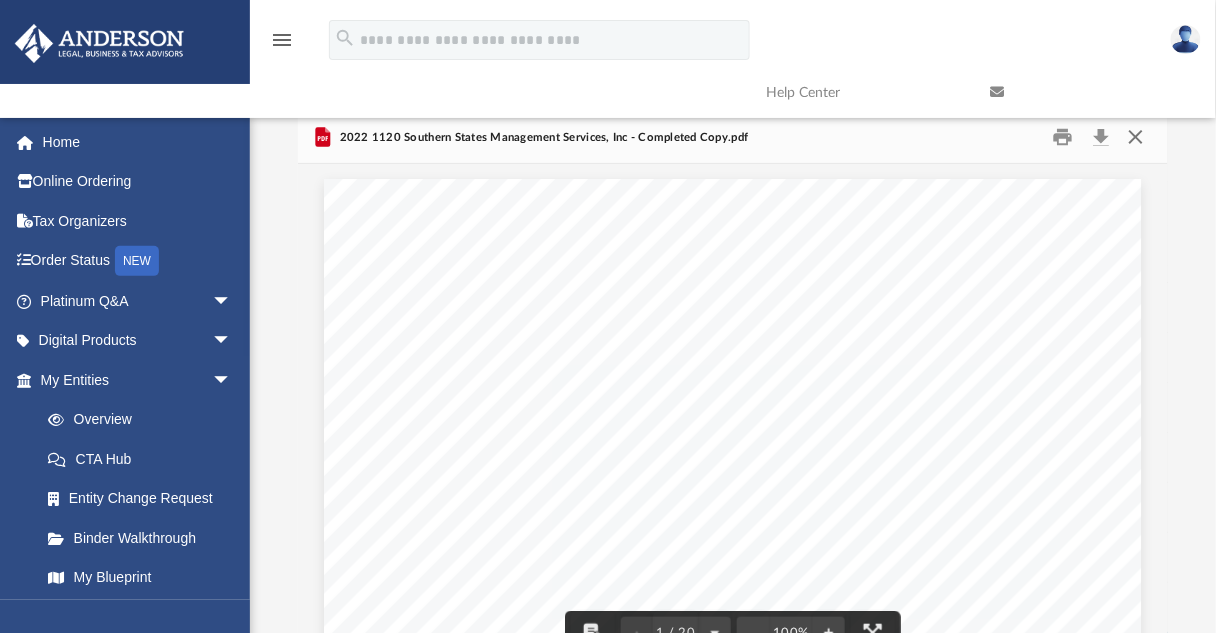 click at bounding box center [1136, 137] 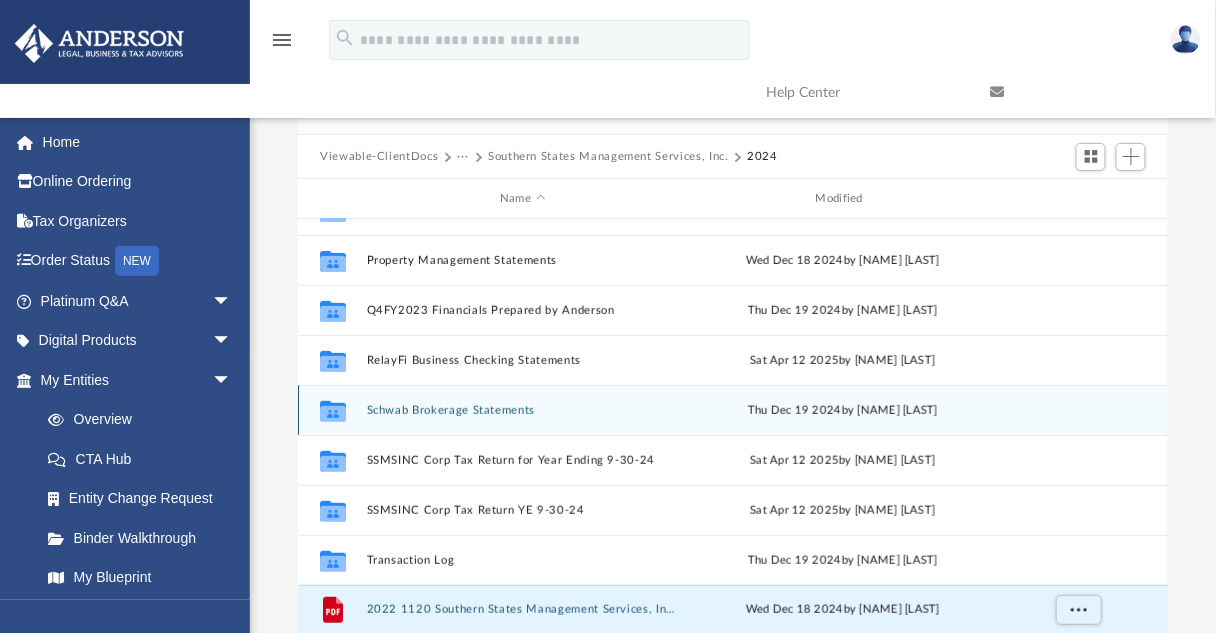 scroll, scrollTop: 180, scrollLeft: 0, axis: vertical 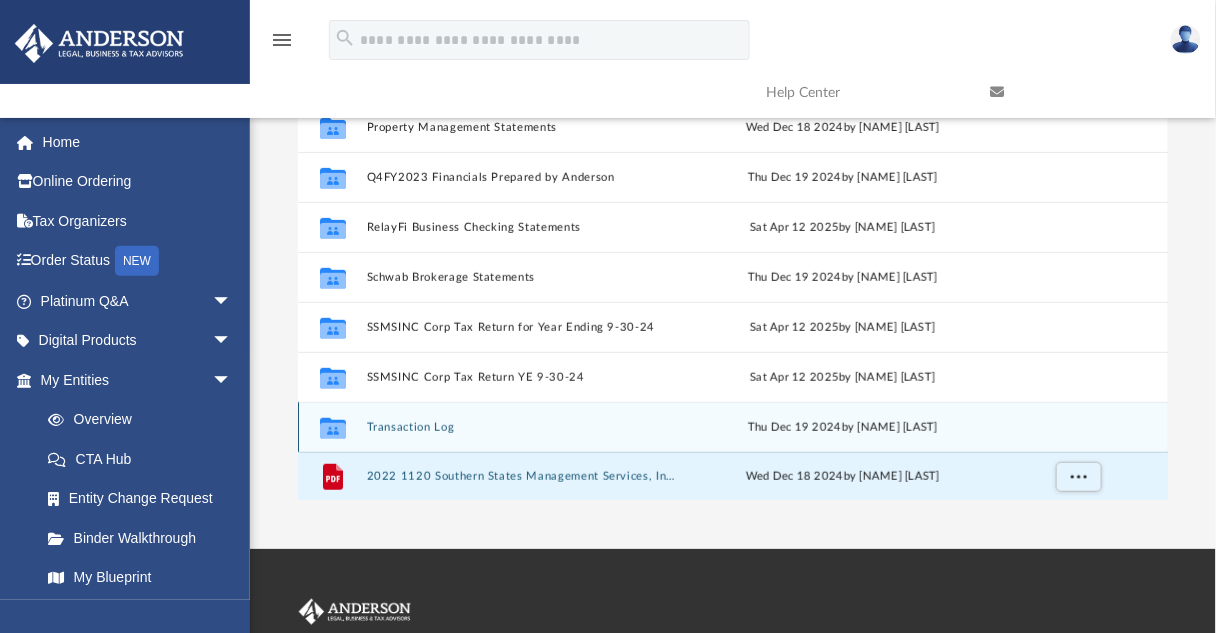 click on "Transaction Log" at bounding box center (523, 427) 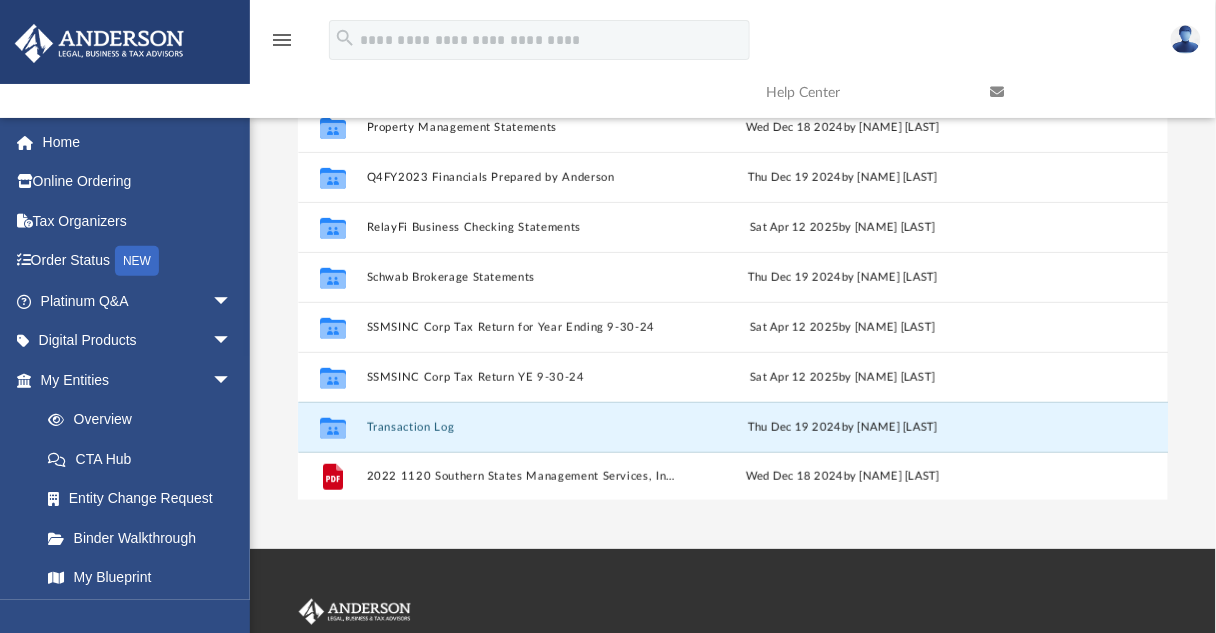scroll, scrollTop: 0, scrollLeft: 0, axis: both 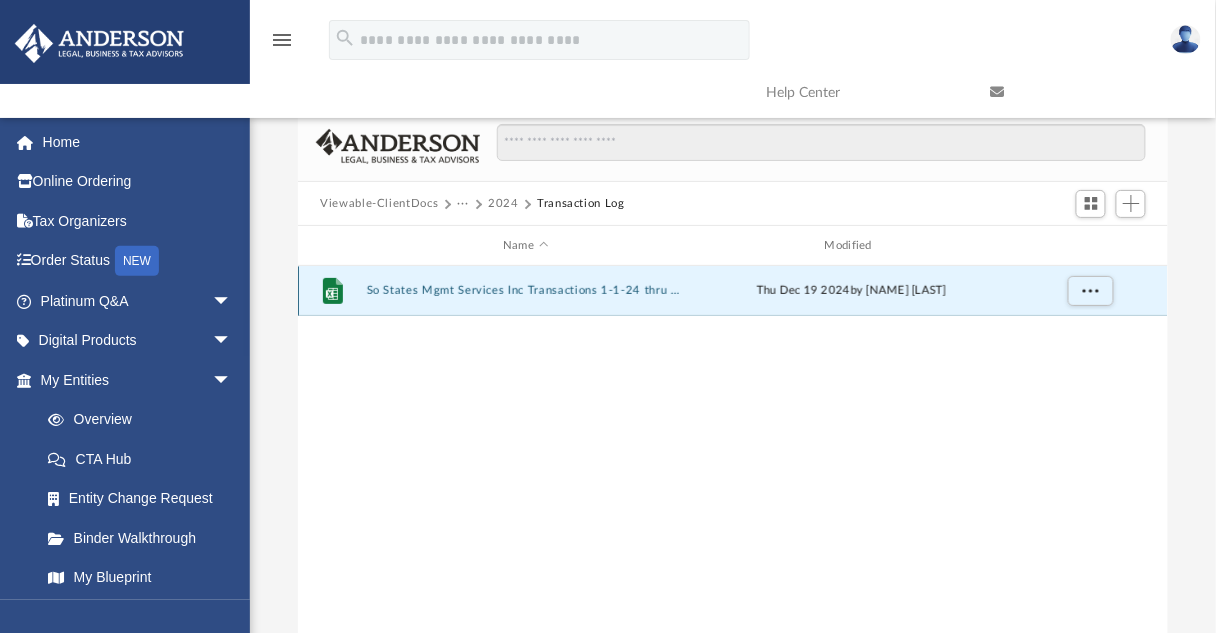 click on "So States Mgmt Services Inc Transactions 1-1-24 thru 9-30-24 rvsm 12-3-24.xlsx" at bounding box center [526, 291] 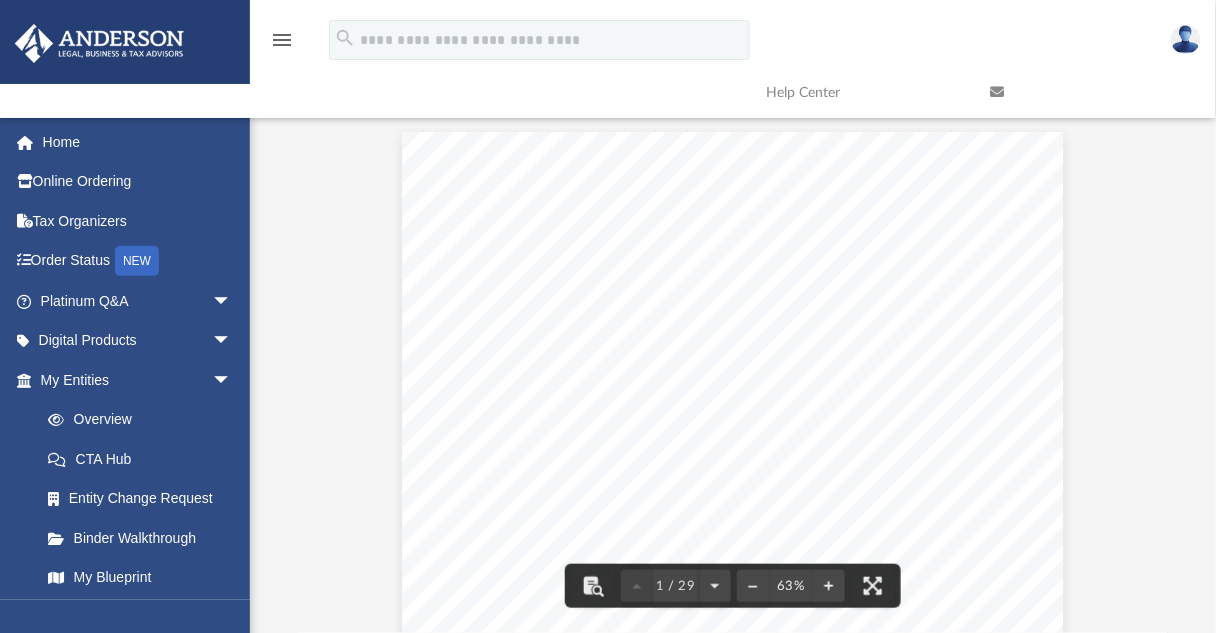scroll, scrollTop: 0, scrollLeft: 0, axis: both 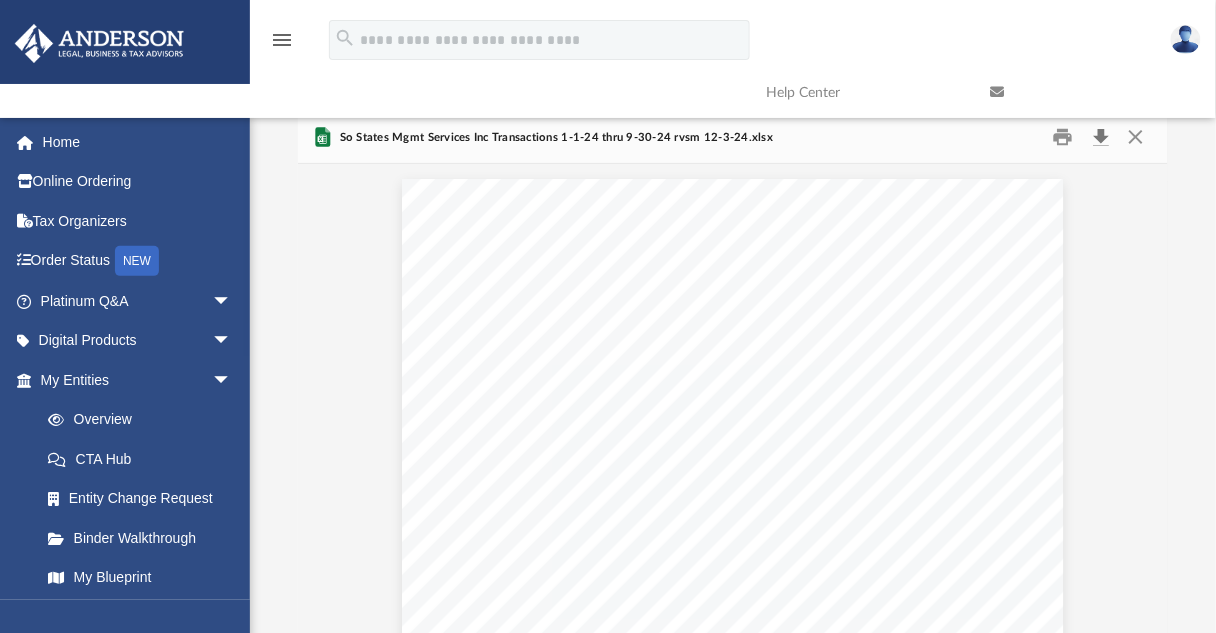 click at bounding box center [1101, 137] 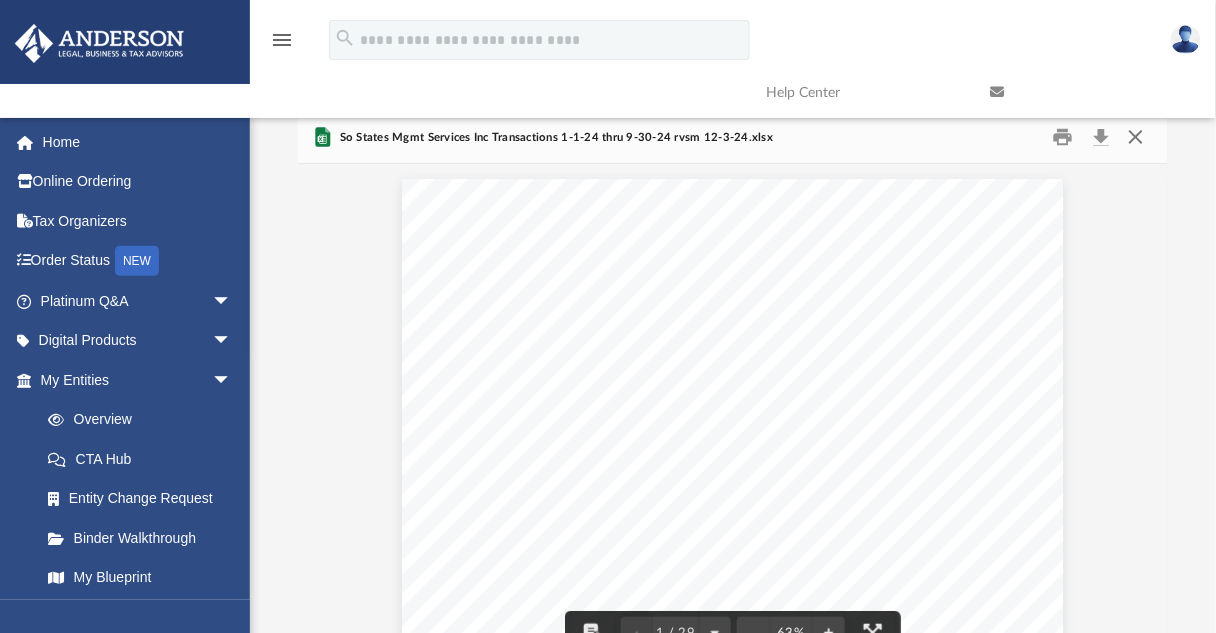 click at bounding box center [1136, 137] 